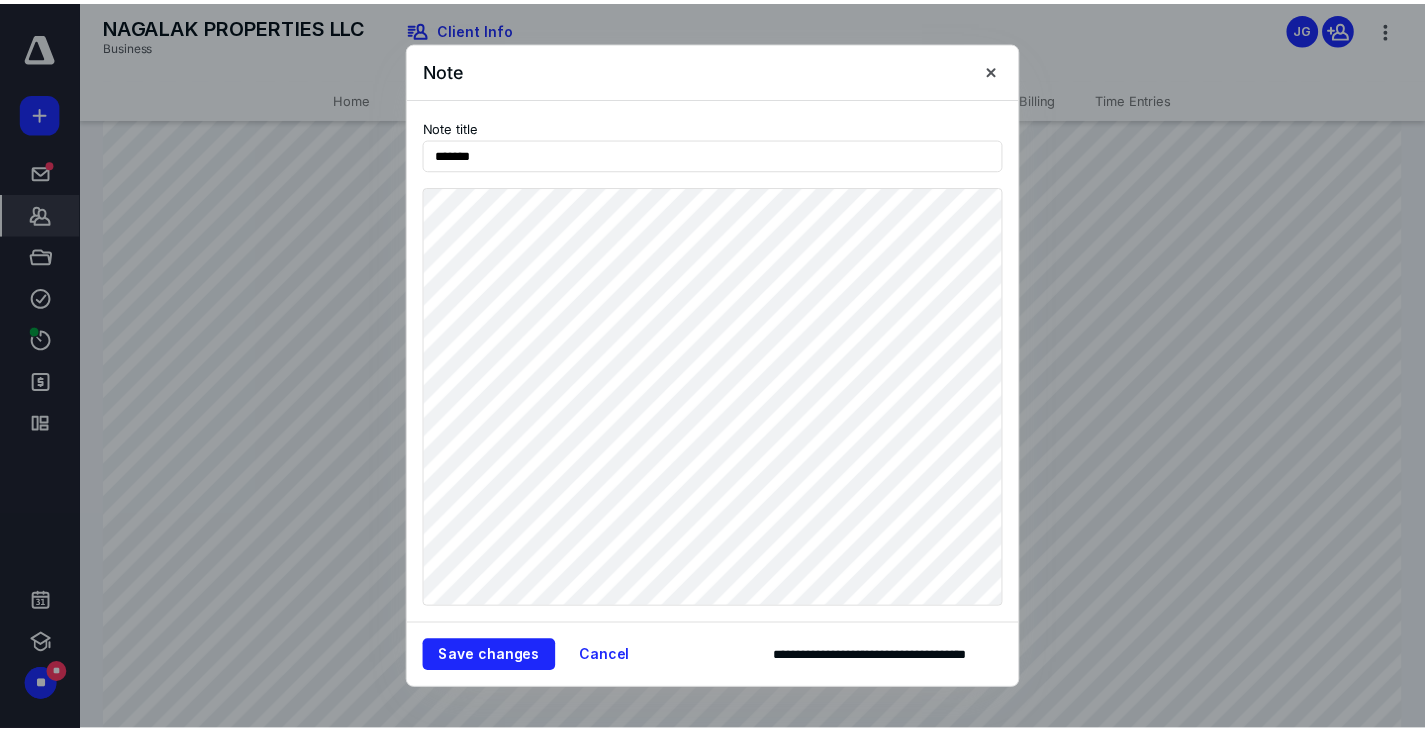 scroll, scrollTop: 0, scrollLeft: 0, axis: both 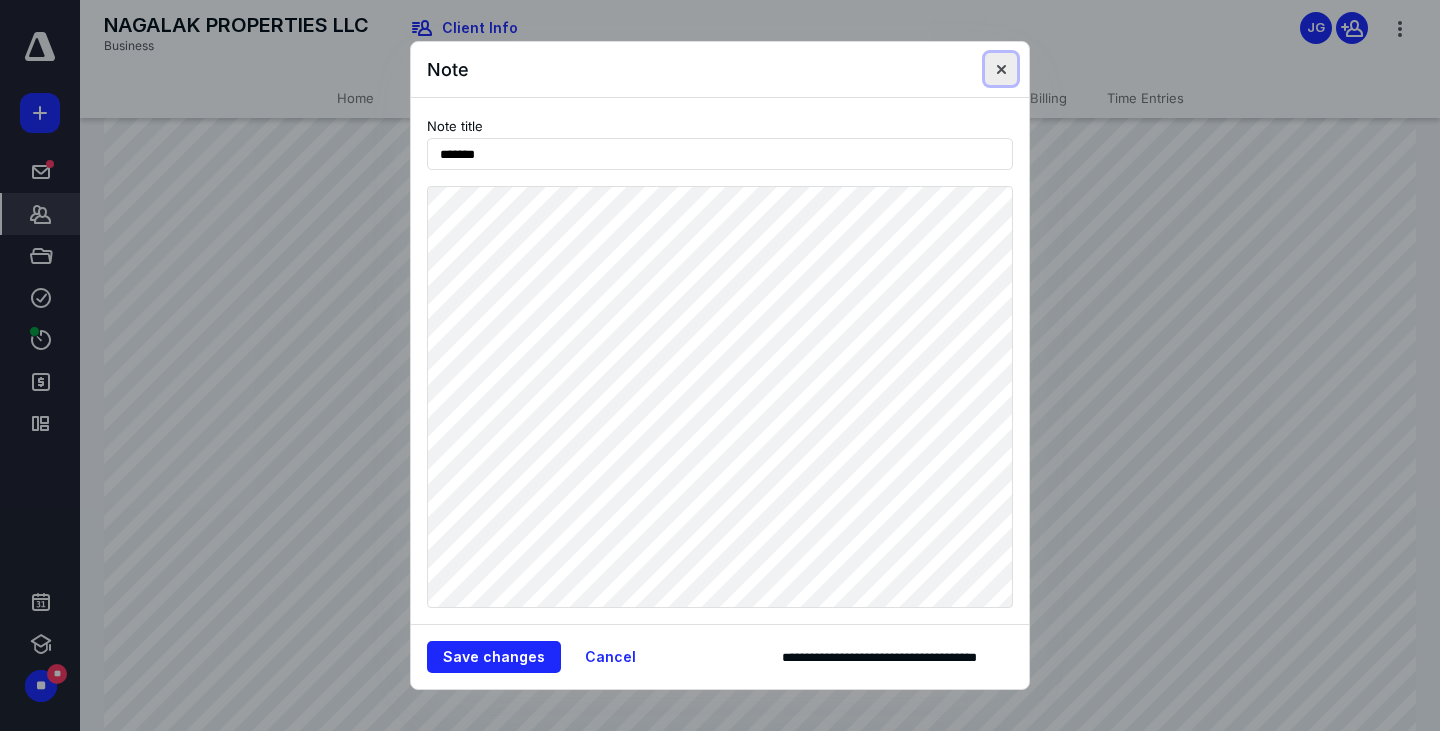 click at bounding box center [1001, 69] 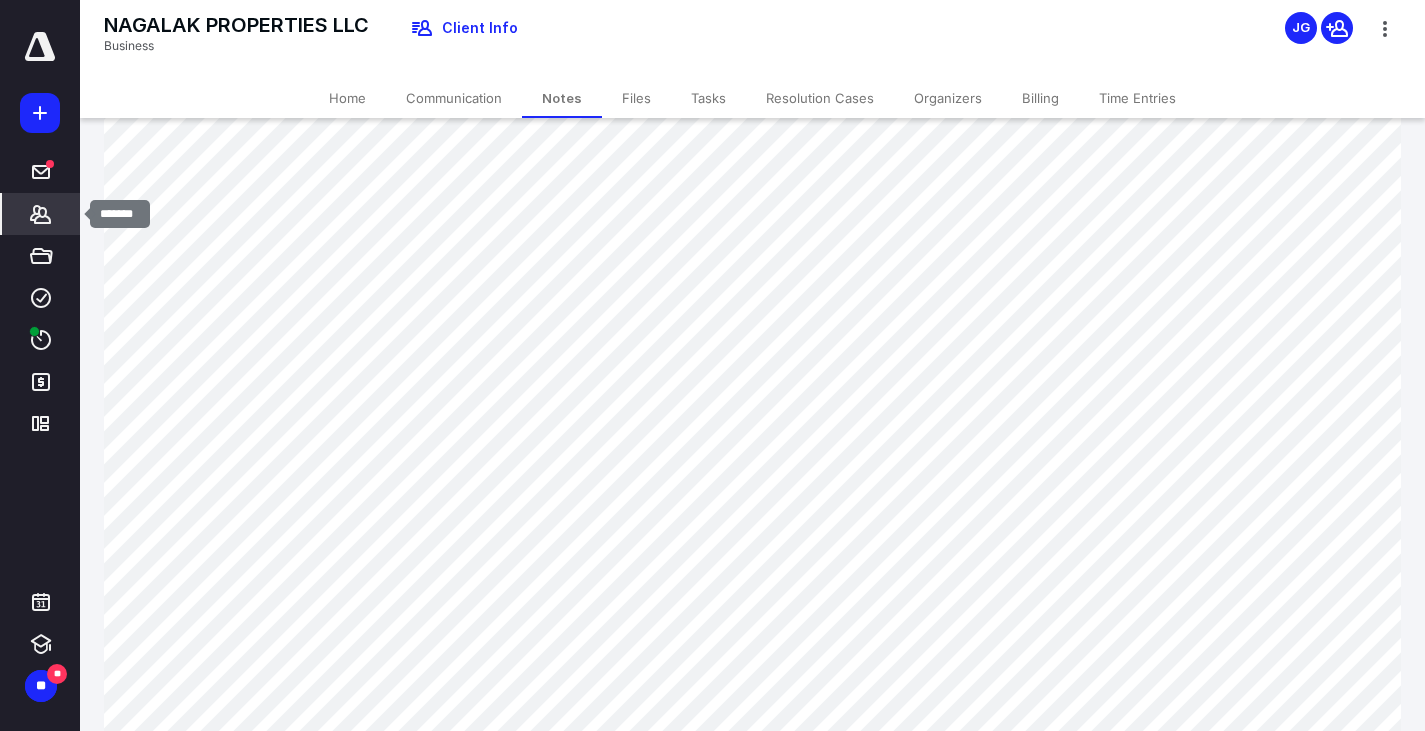 click 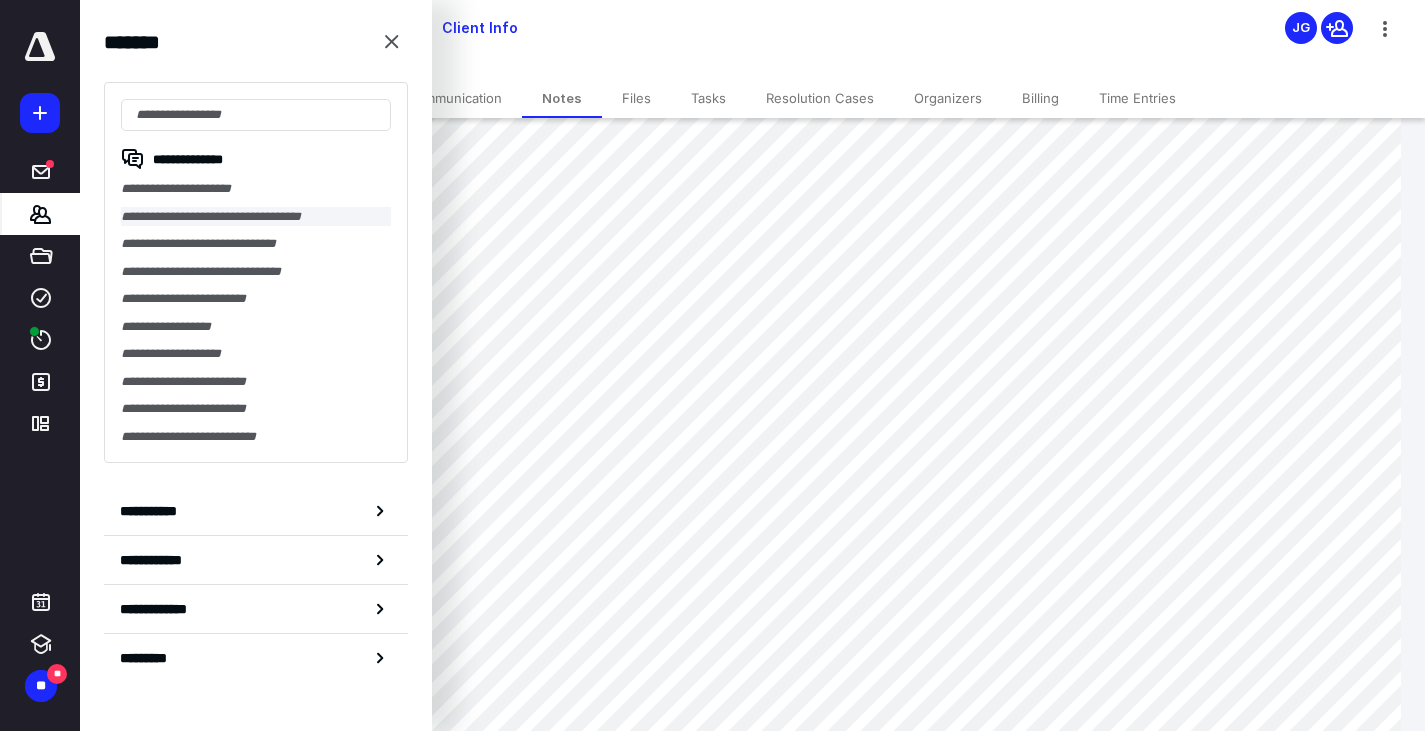 click on "**********" at bounding box center (256, 217) 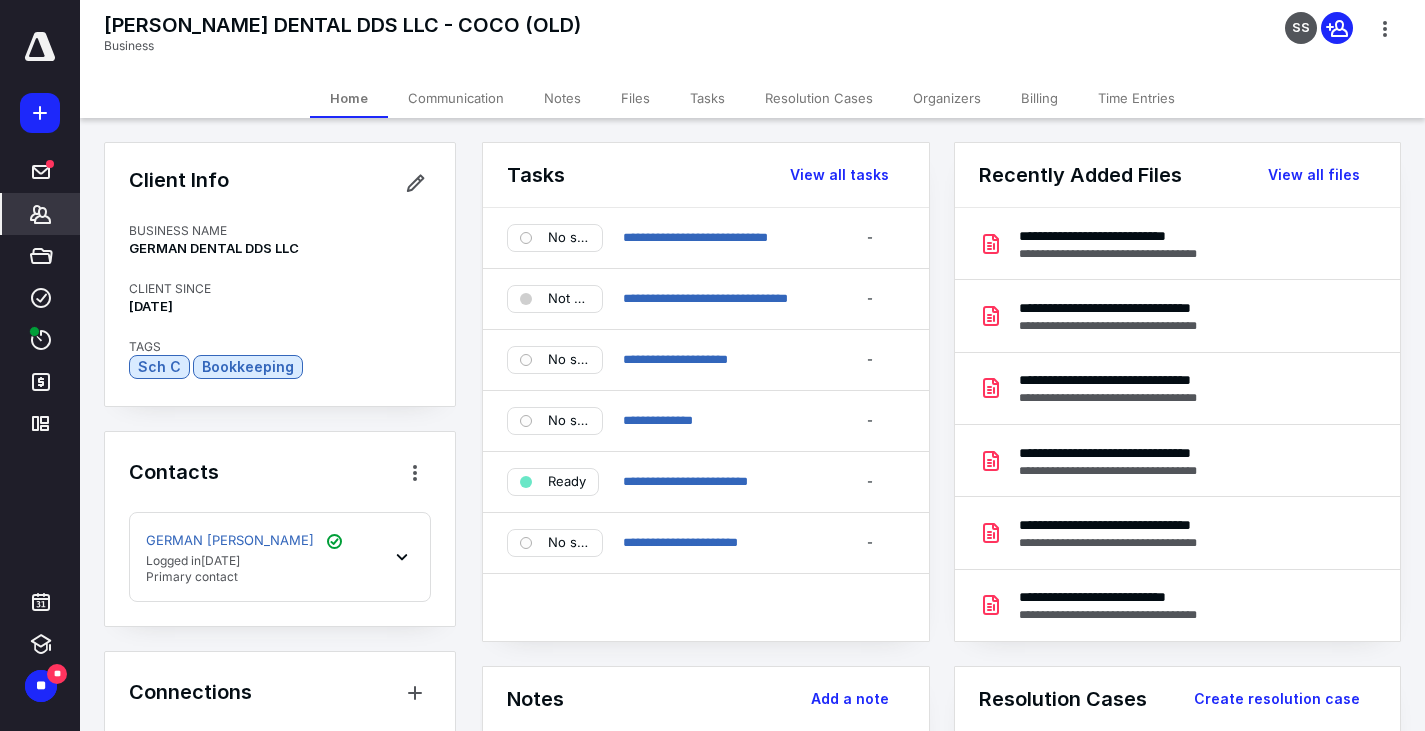 click on "Notes" at bounding box center (562, 98) 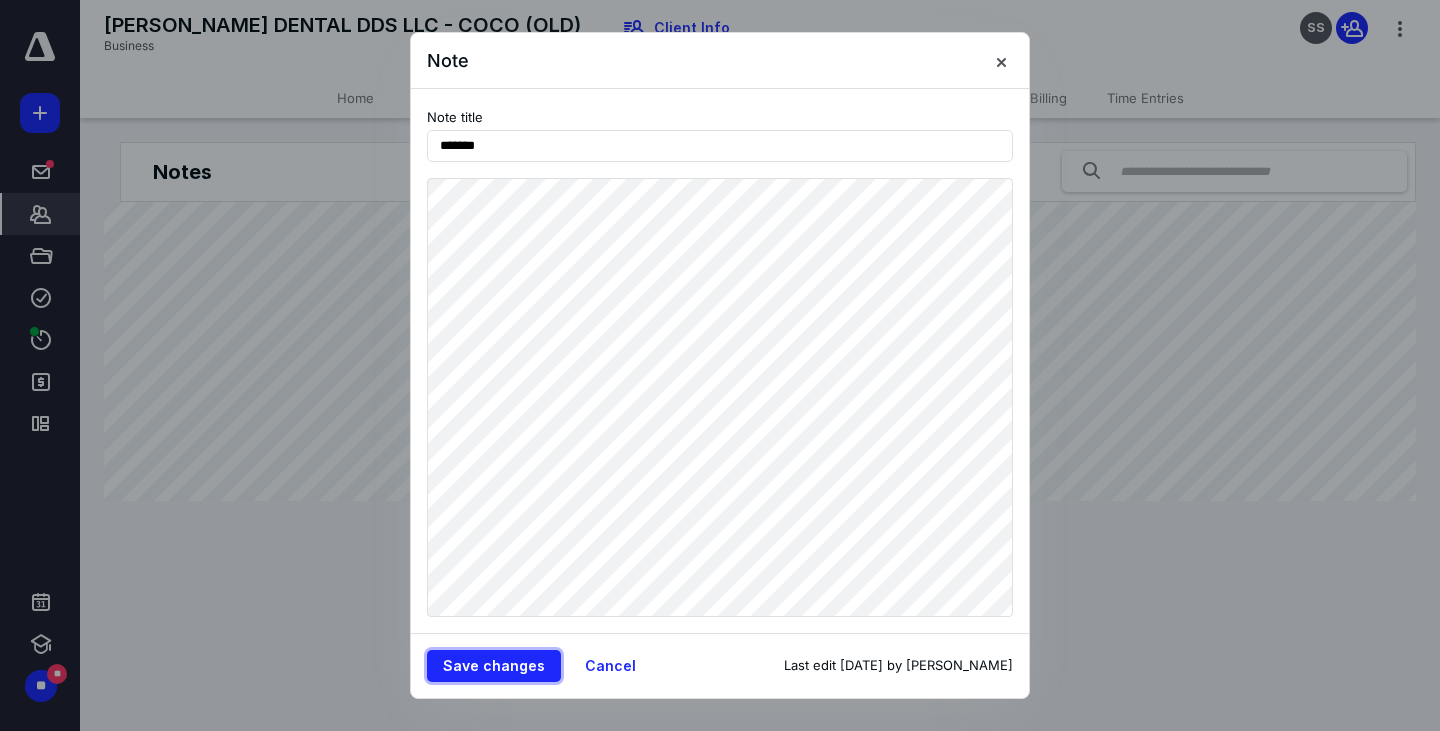 type 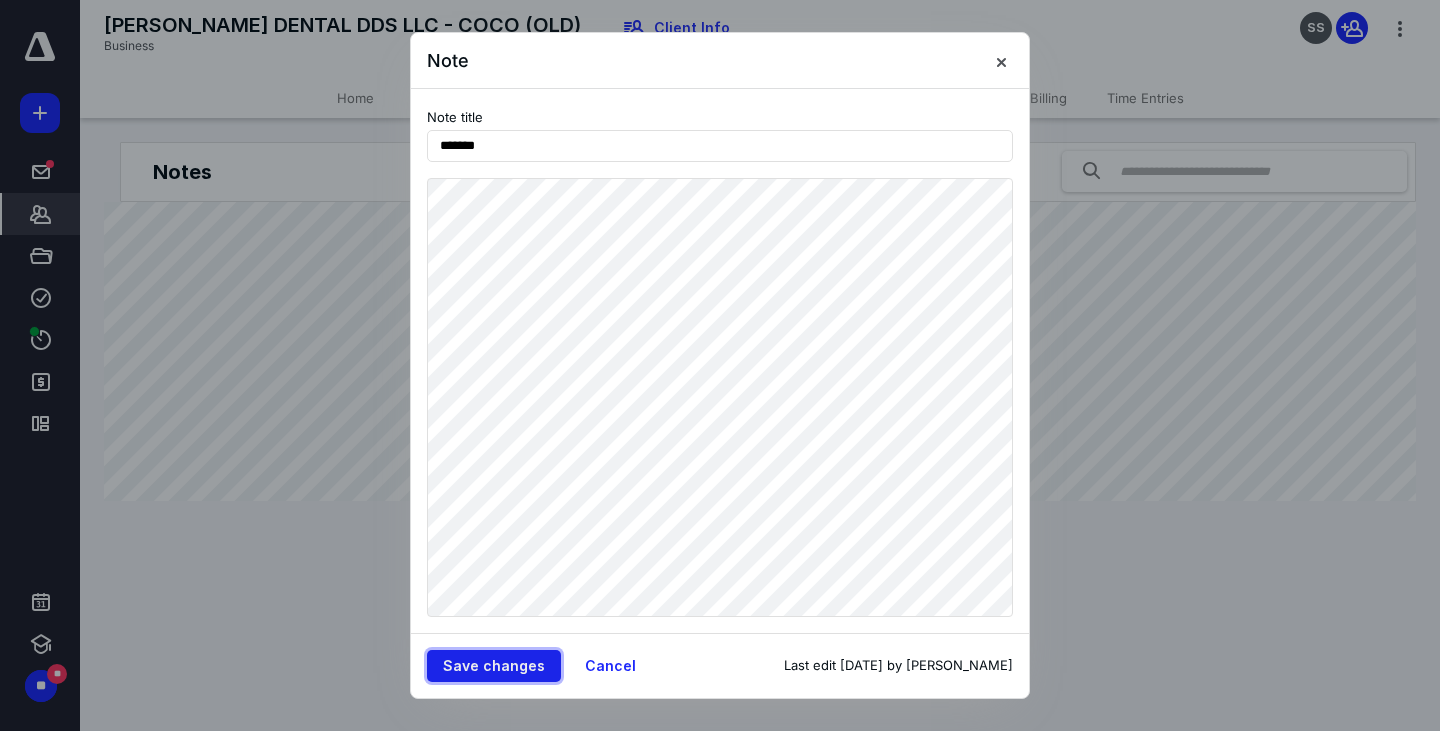 click on "Save changes" at bounding box center [494, 666] 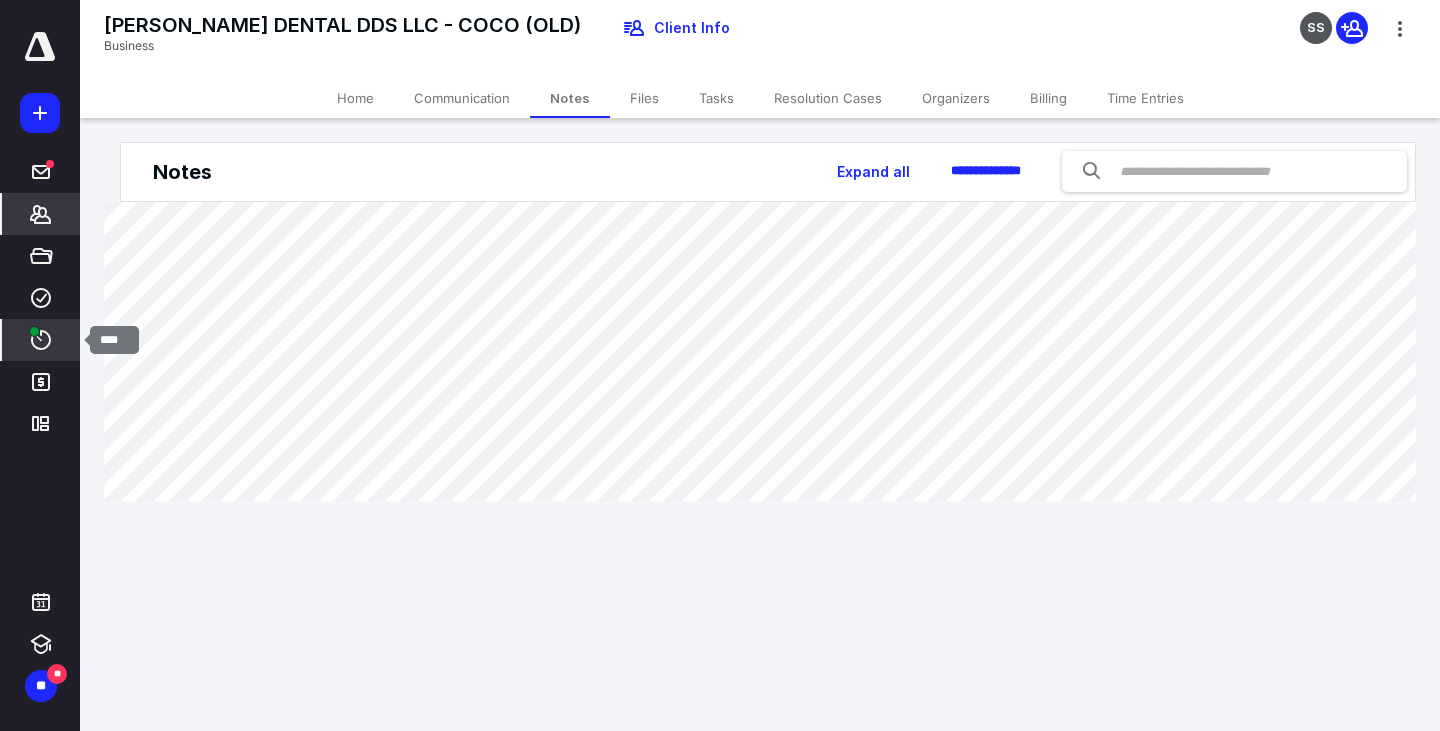 click 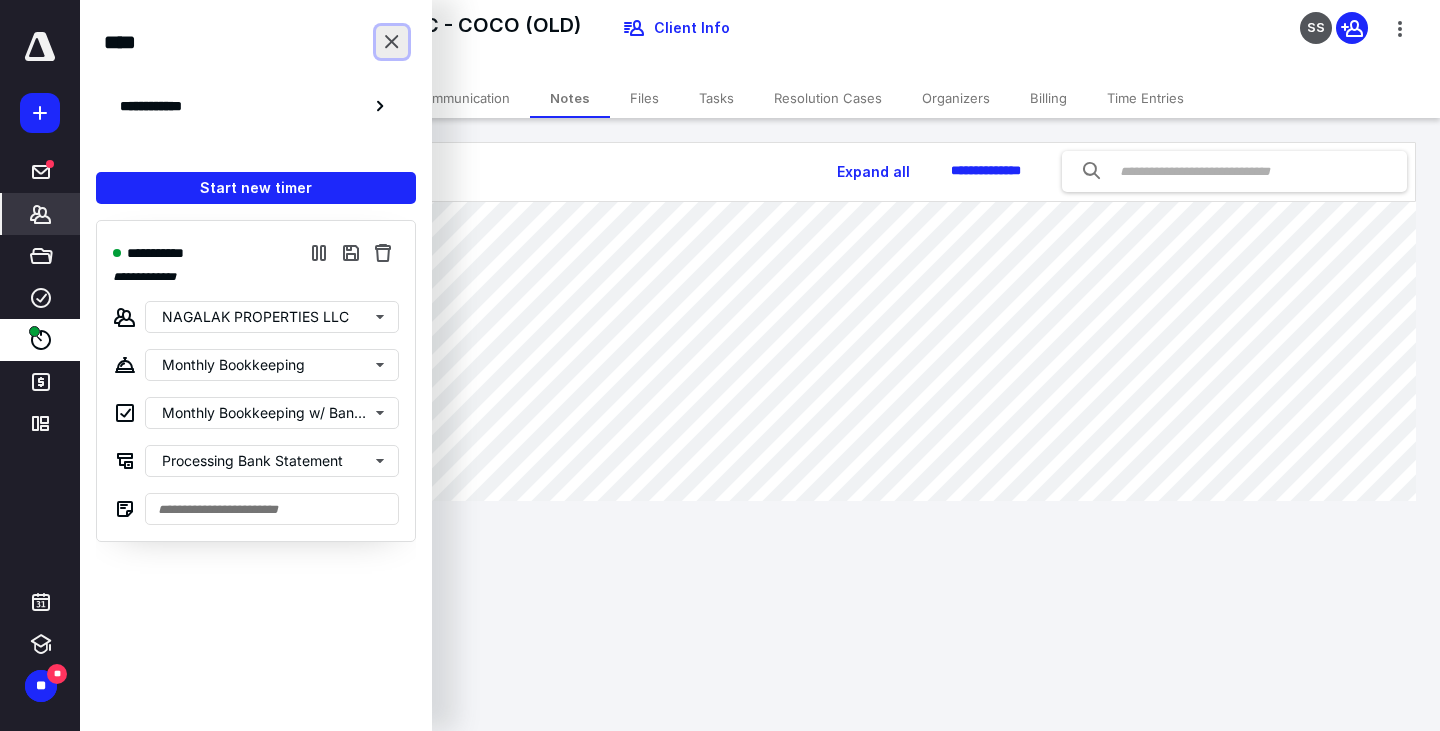 click at bounding box center [392, 42] 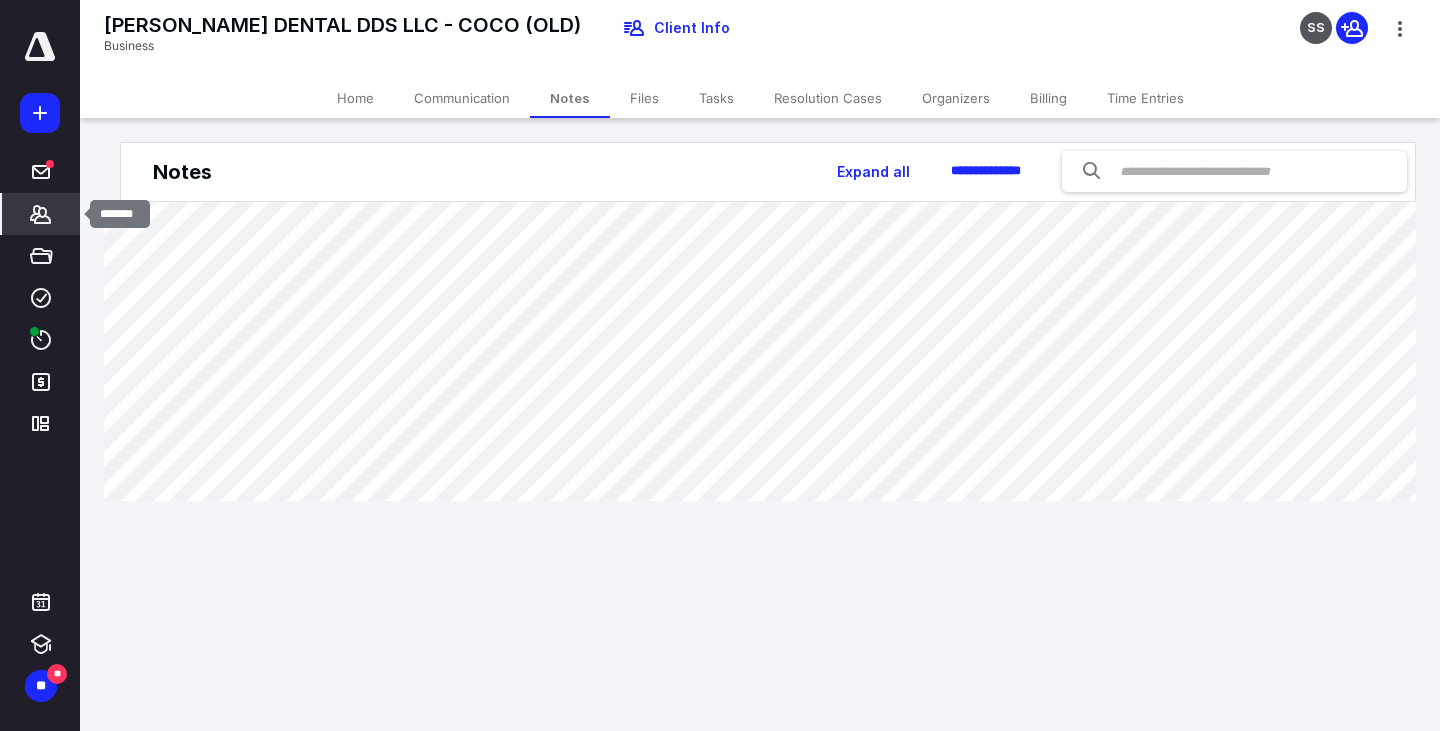 click 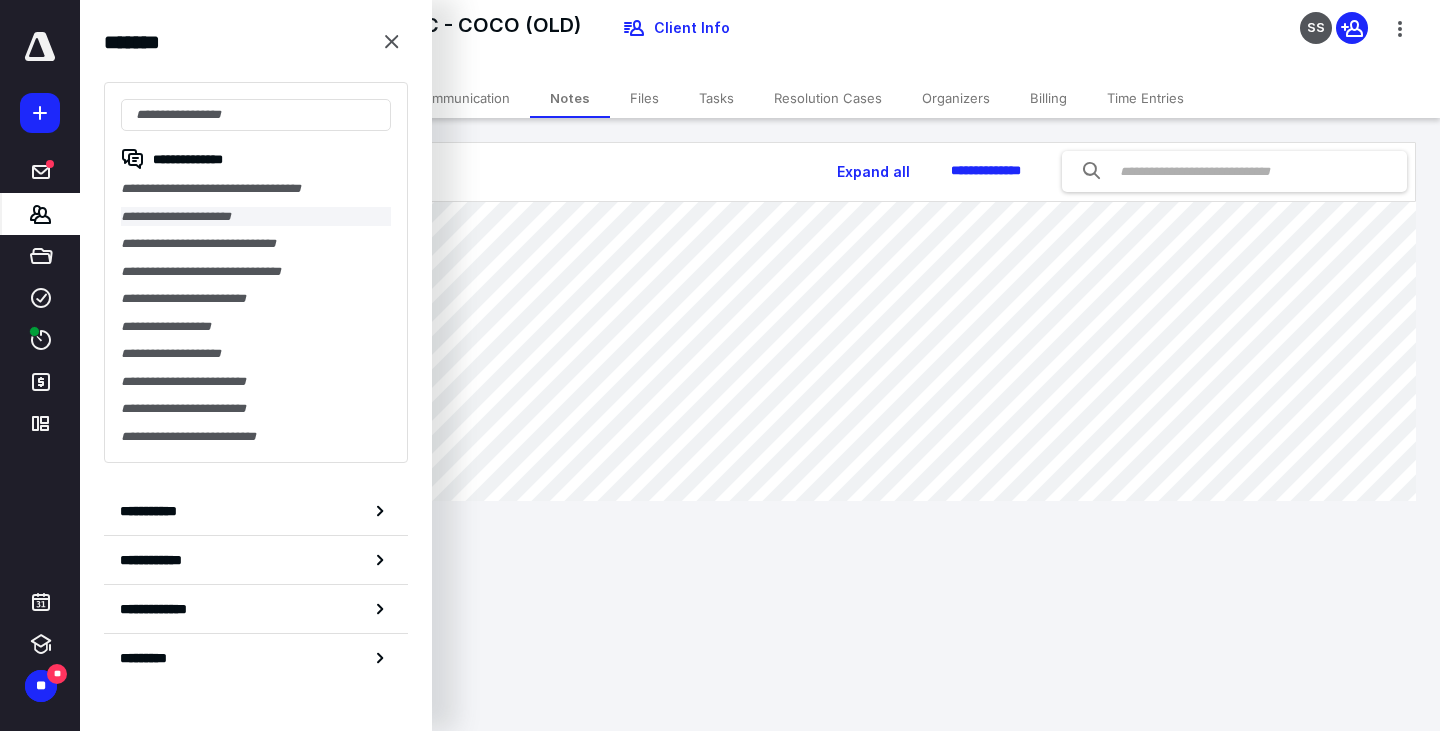click on "**********" at bounding box center (256, 217) 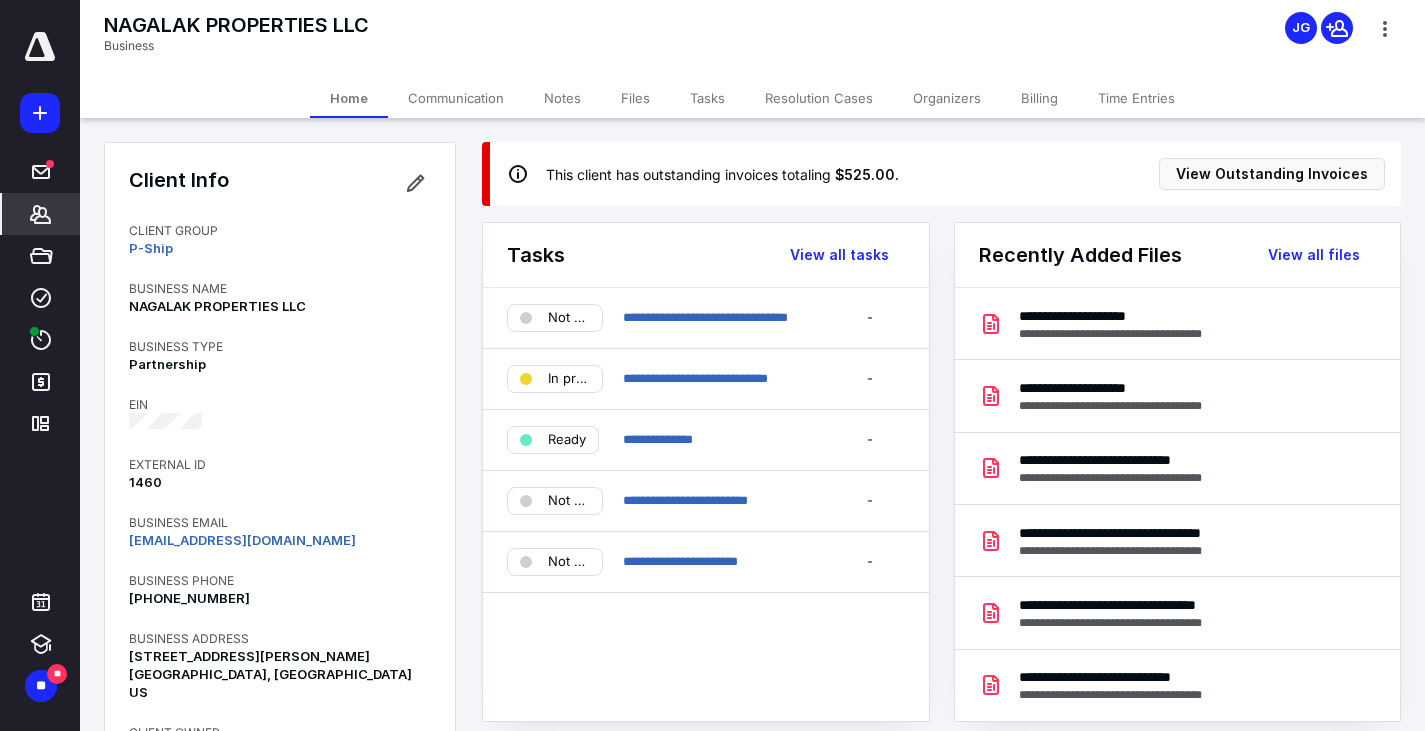 click on "Notes" at bounding box center [562, 98] 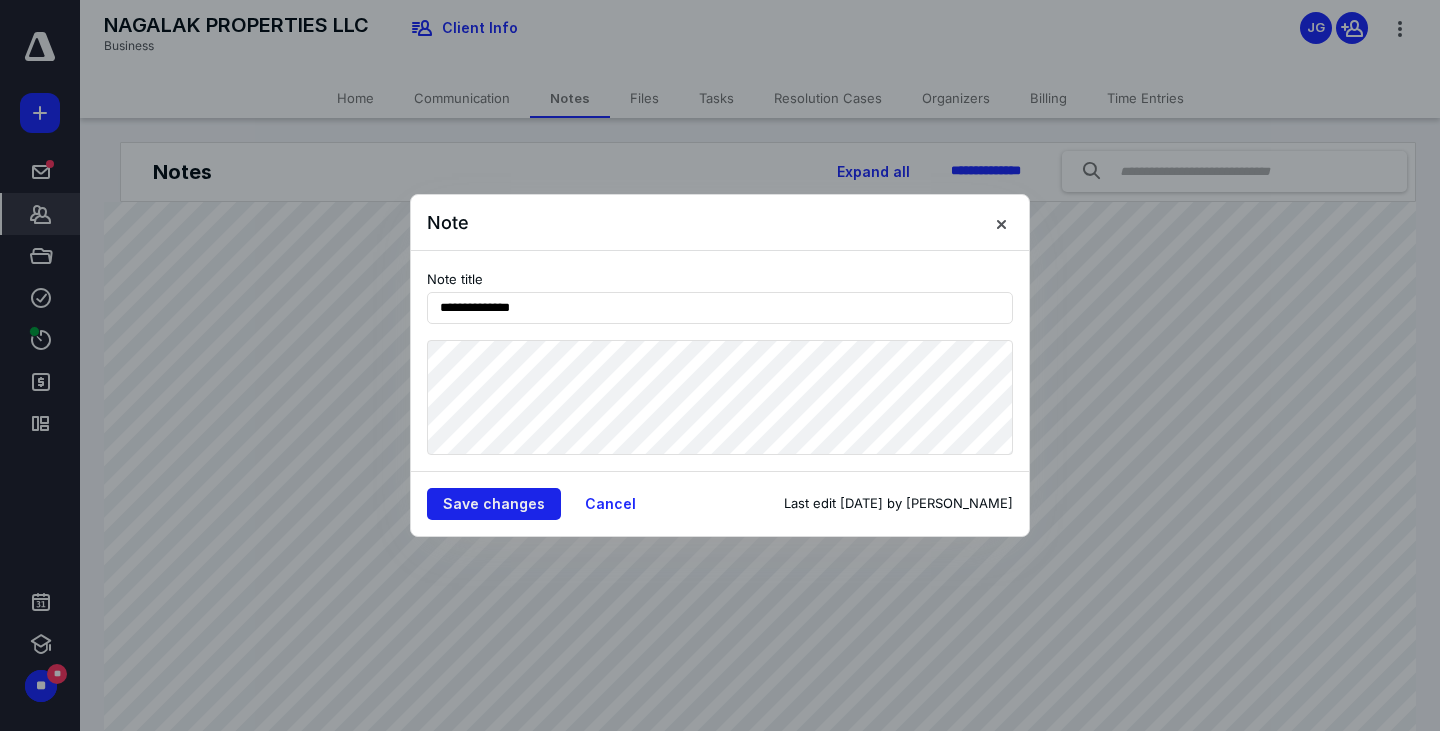 click on "Save changes" at bounding box center [494, 504] 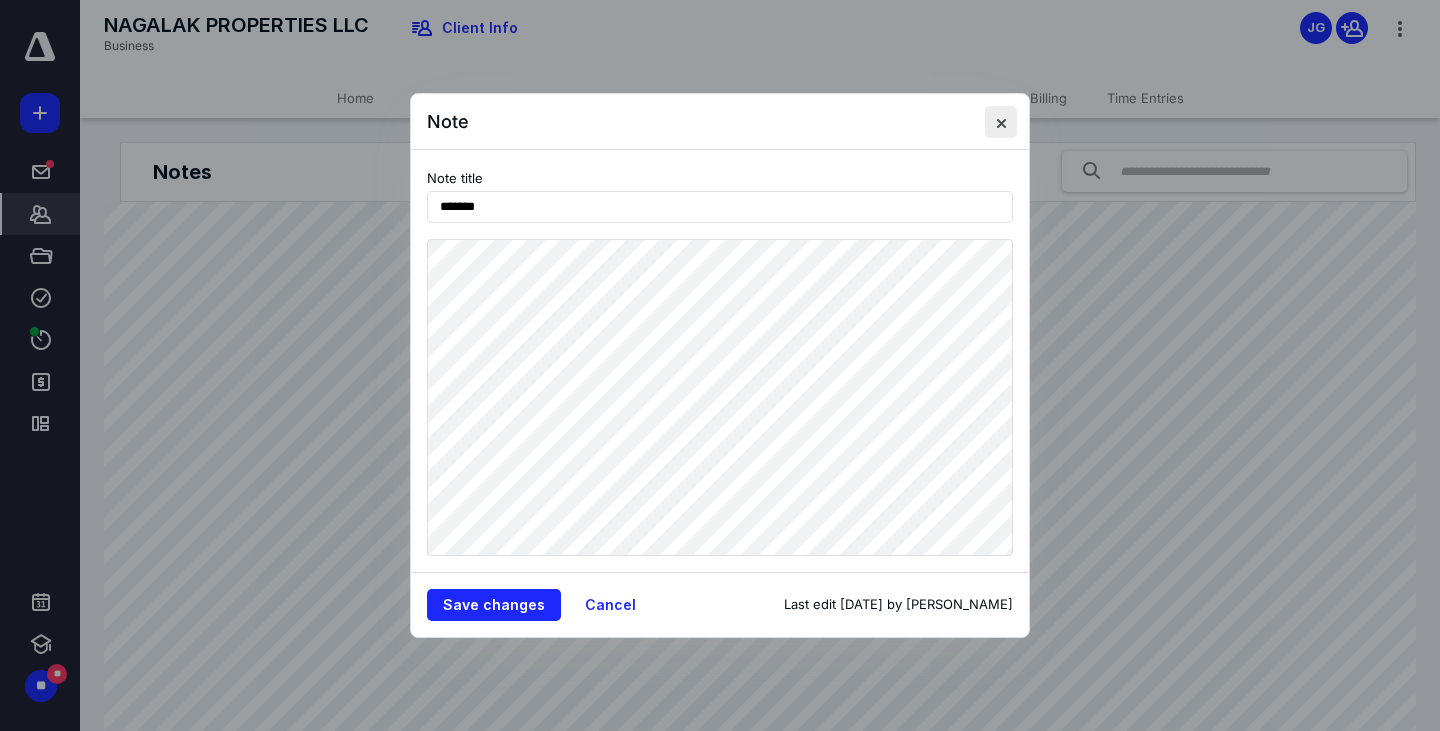 click at bounding box center (1001, 122) 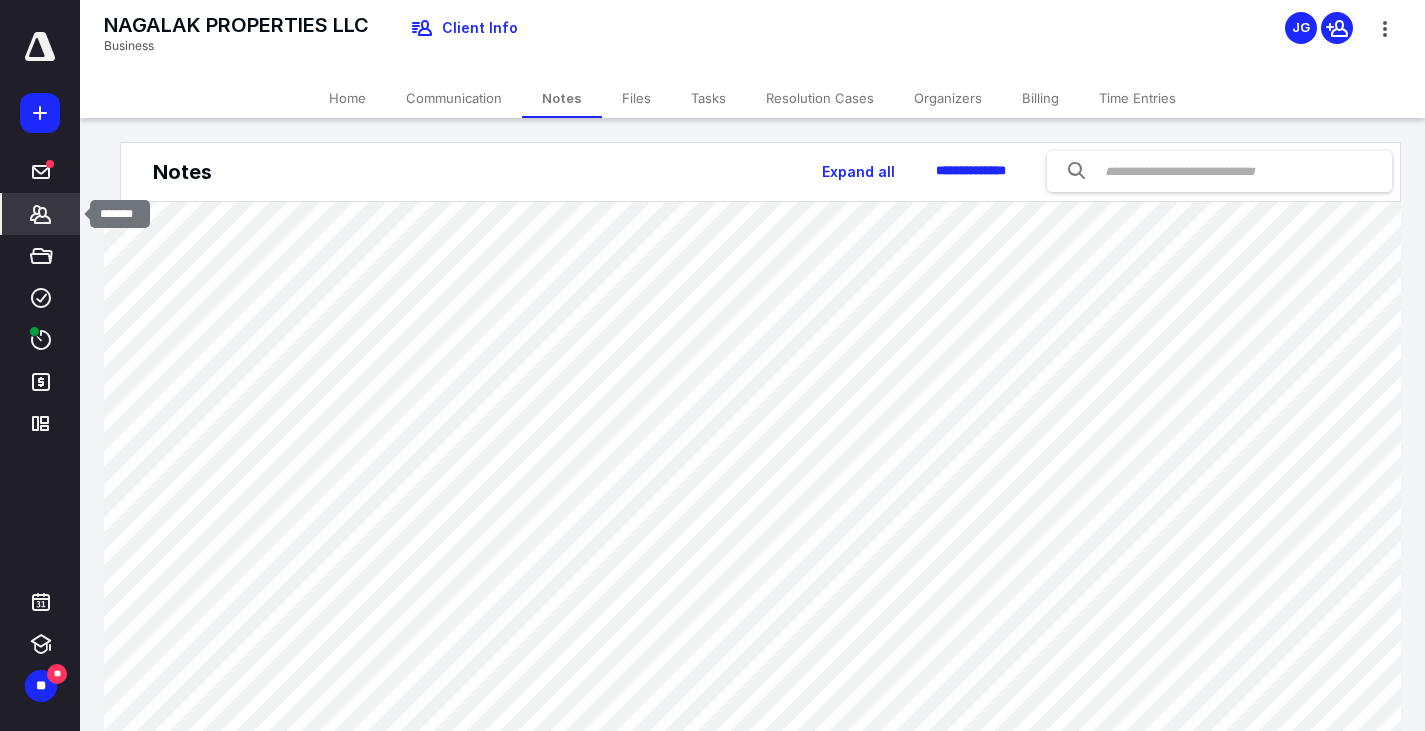 click 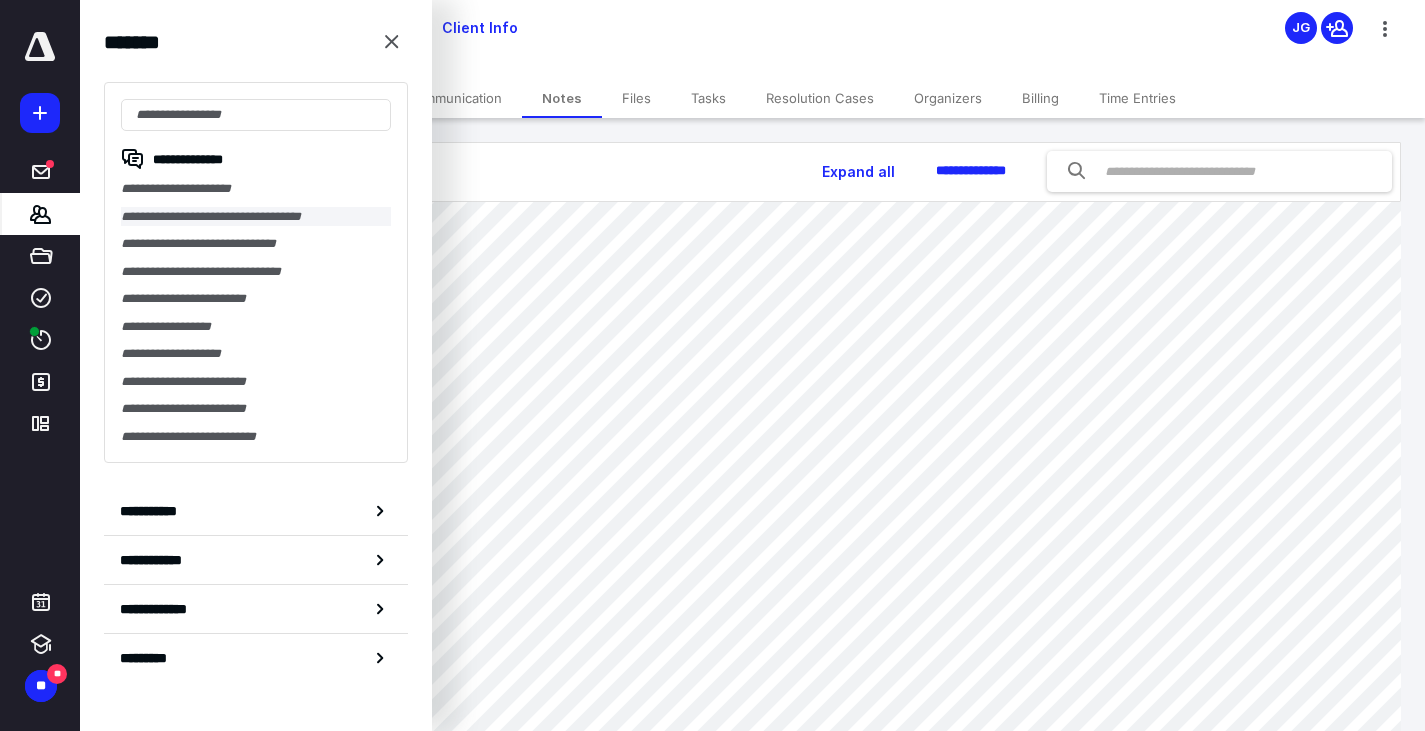 click on "**********" at bounding box center (256, 217) 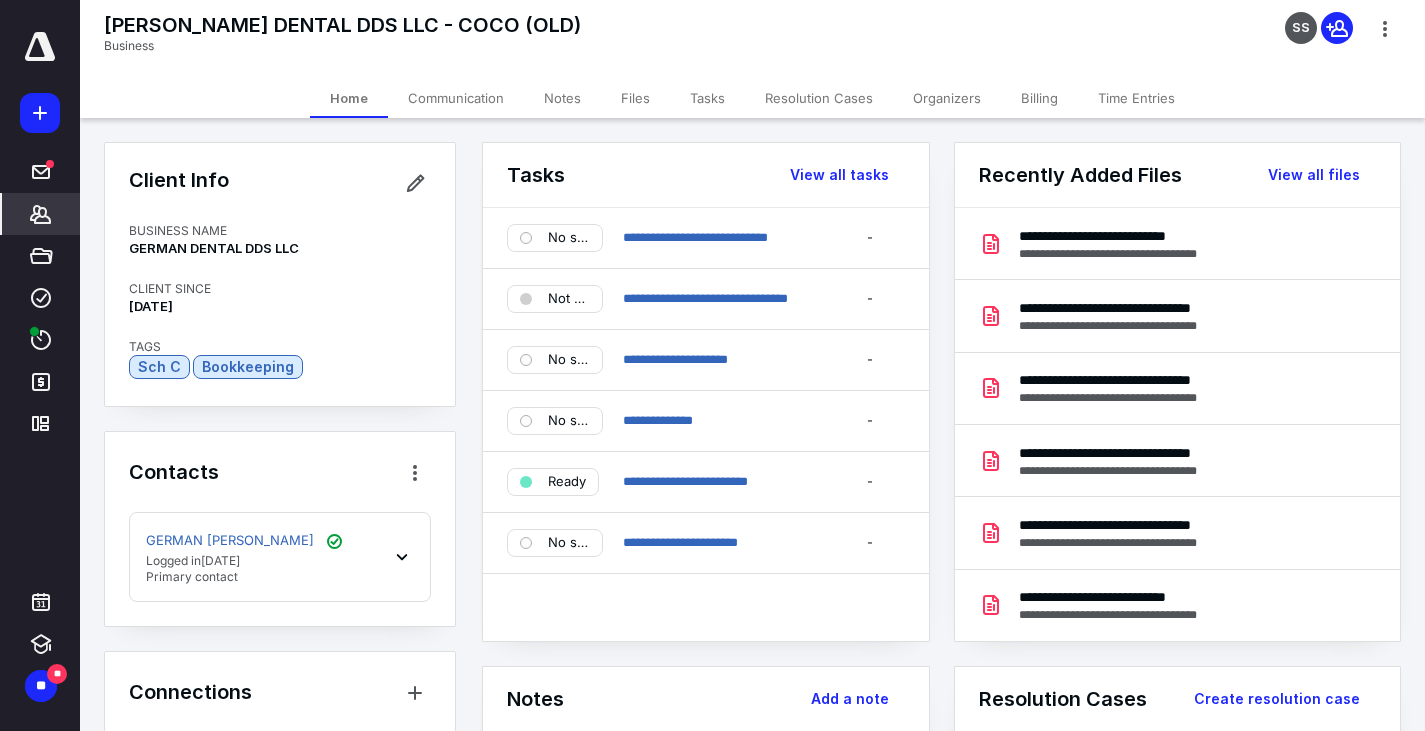 click on "Notes" at bounding box center [562, 98] 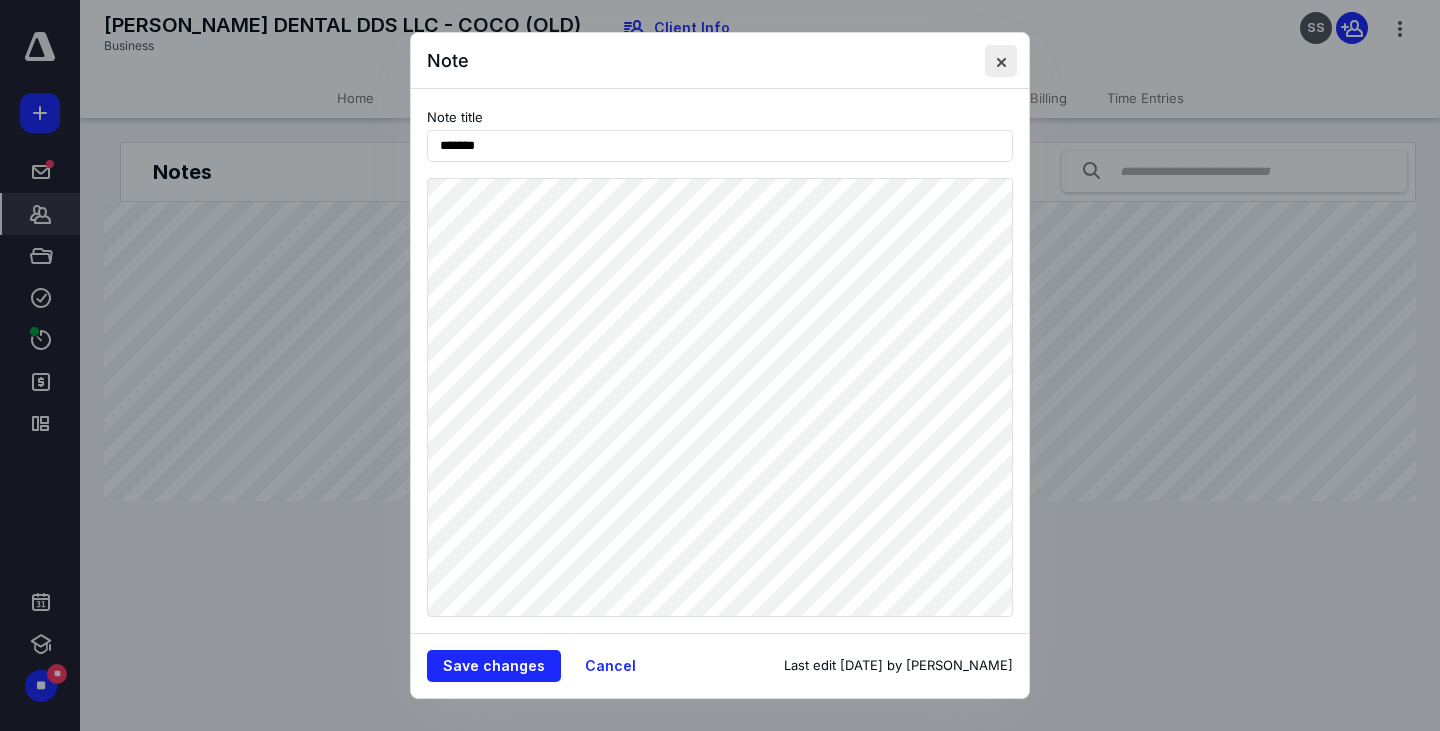 click at bounding box center [1001, 61] 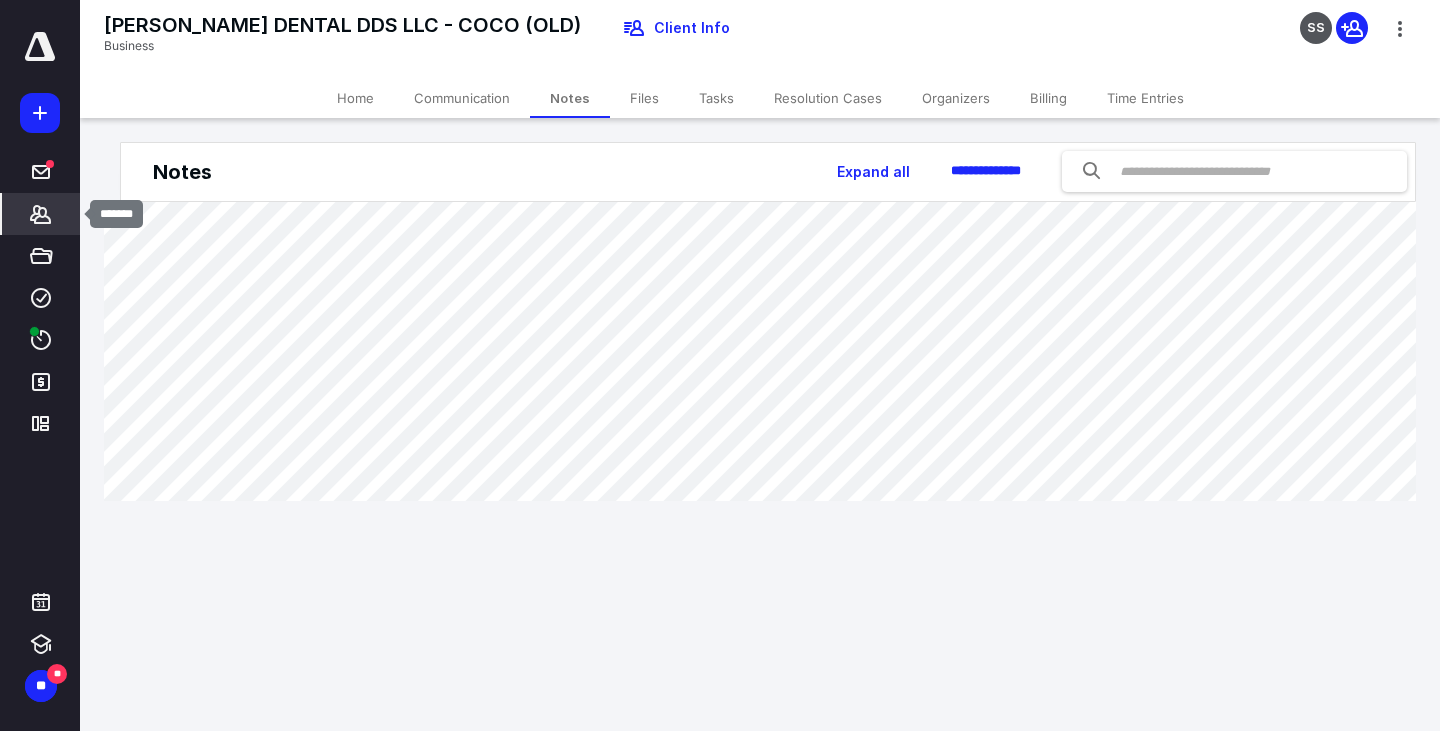 click 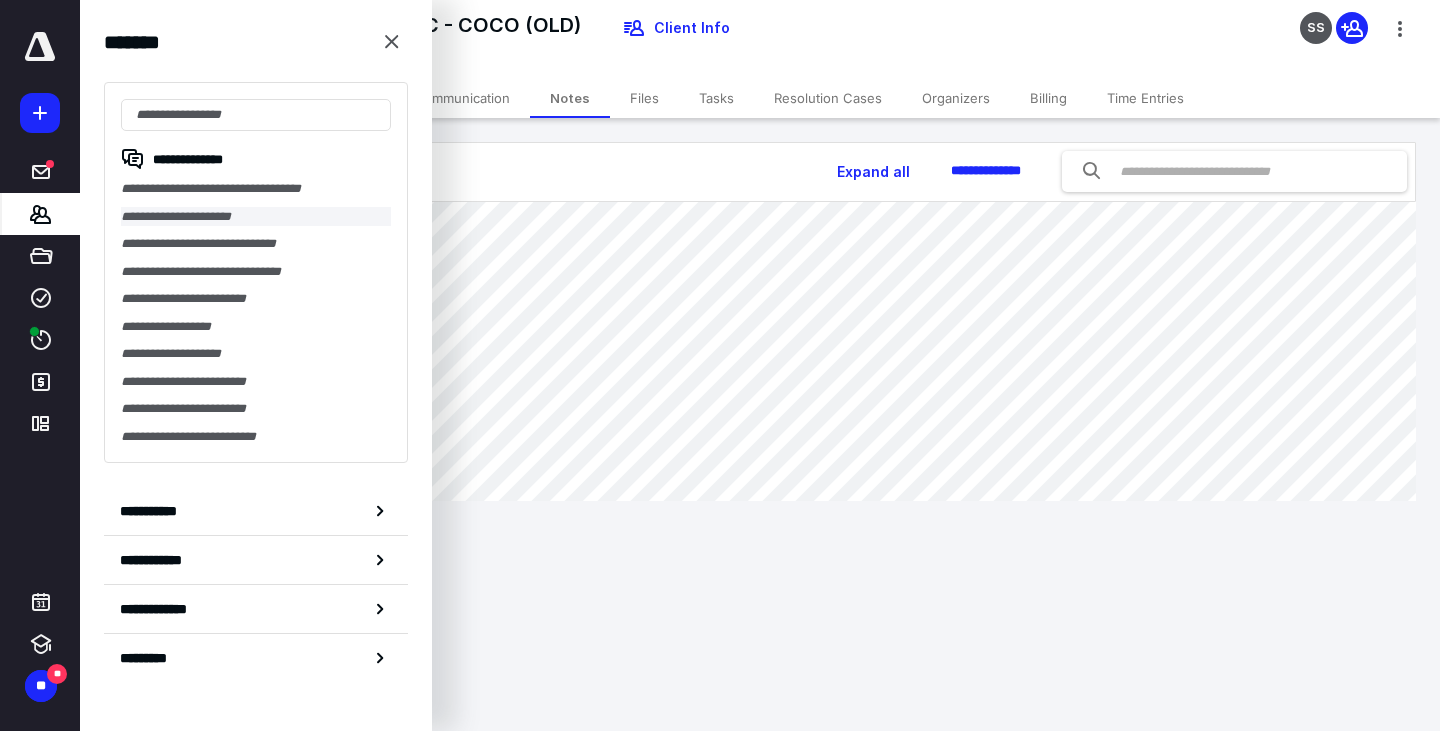 click on "**********" at bounding box center (256, 217) 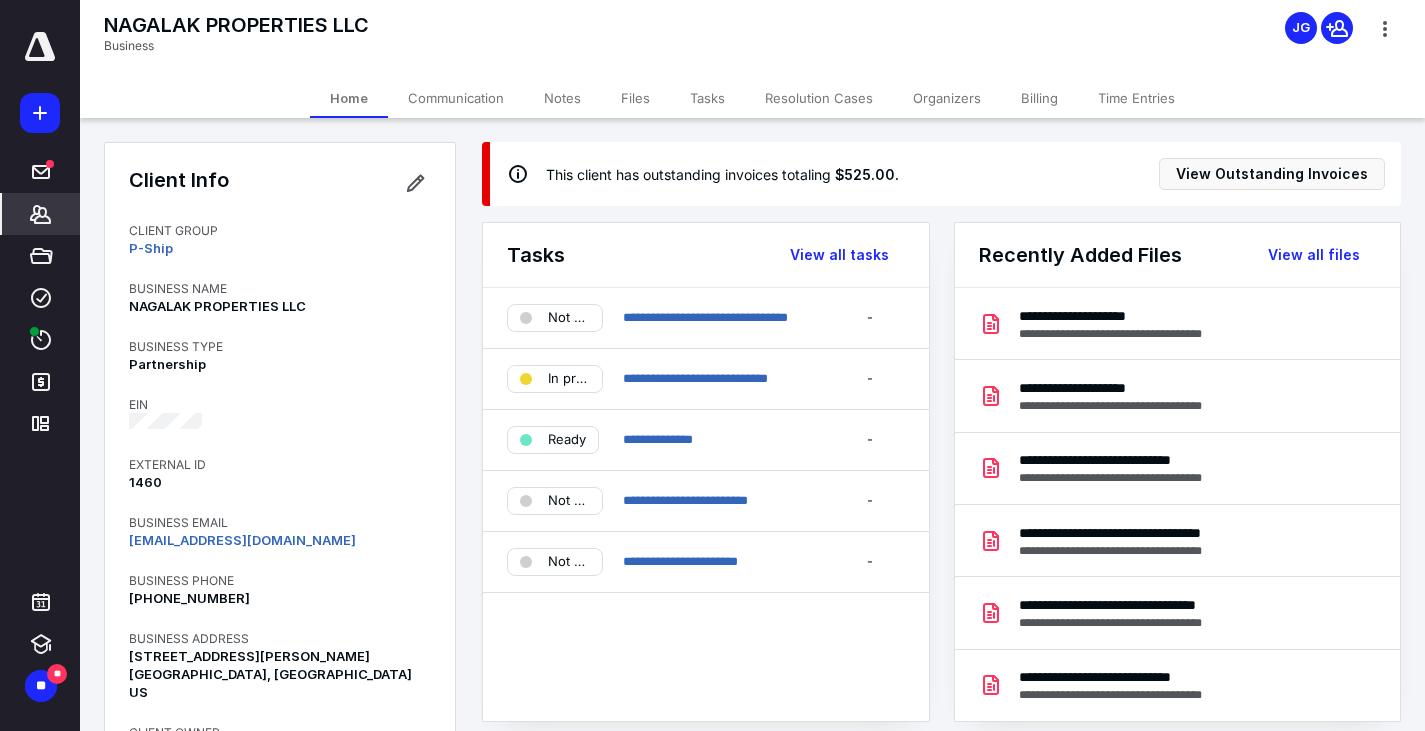 click on "Notes" at bounding box center (562, 98) 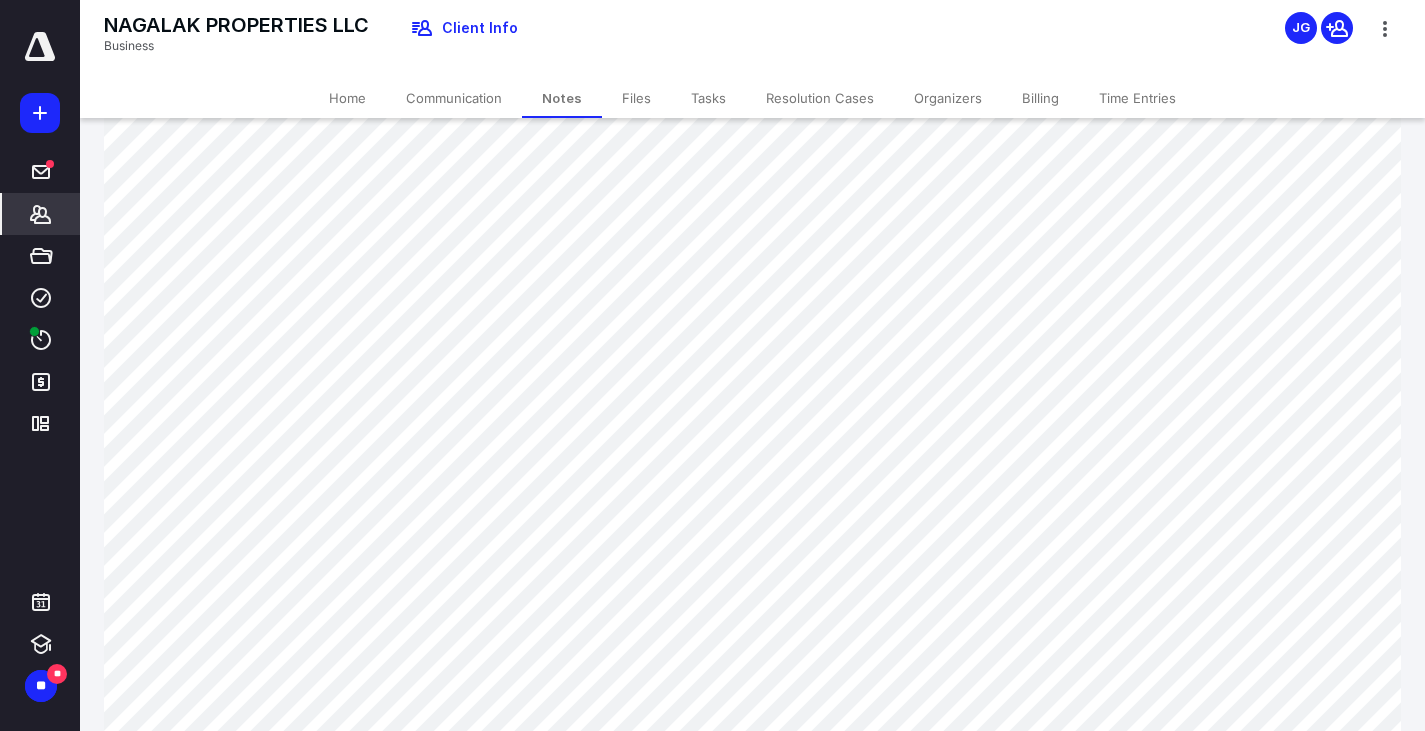 scroll, scrollTop: 200, scrollLeft: 0, axis: vertical 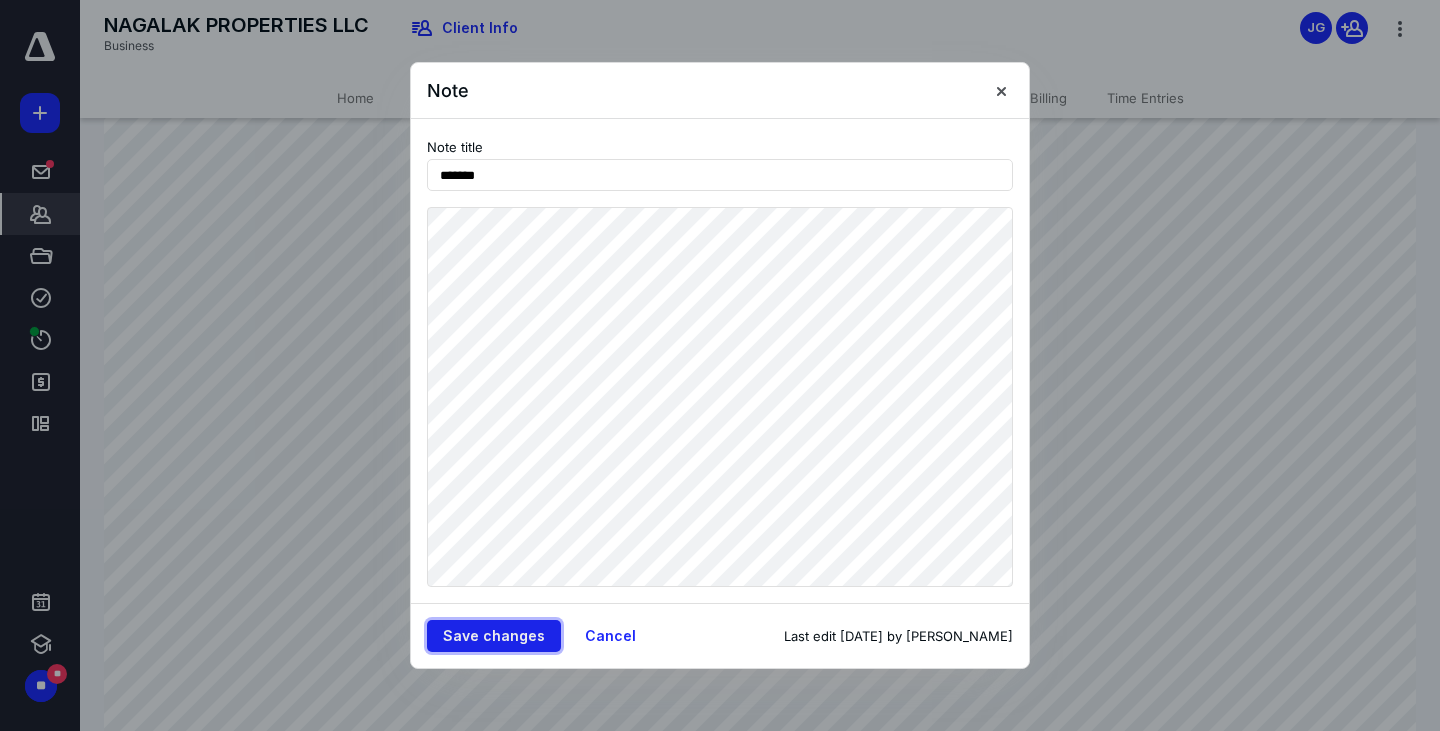 click on "Save changes" at bounding box center [494, 636] 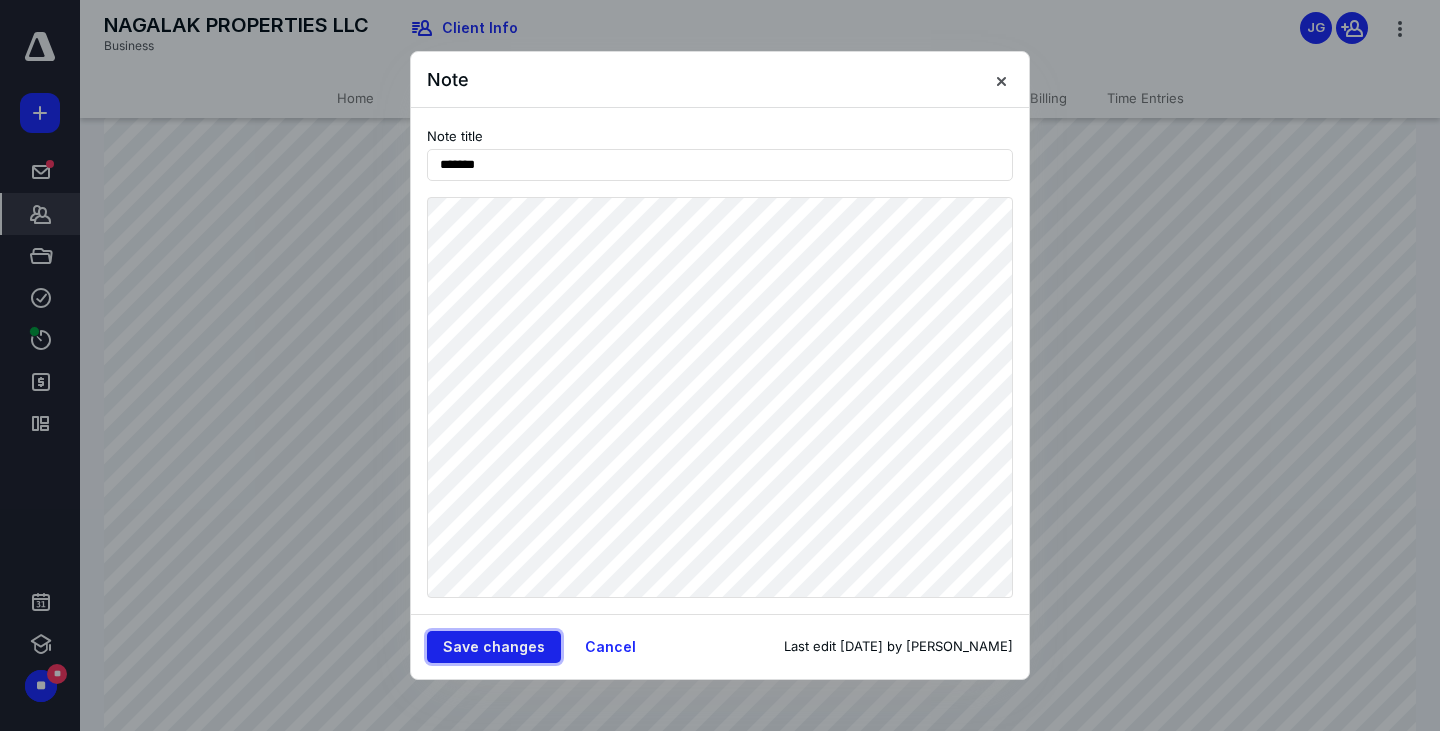 click on "Save changes" at bounding box center [494, 647] 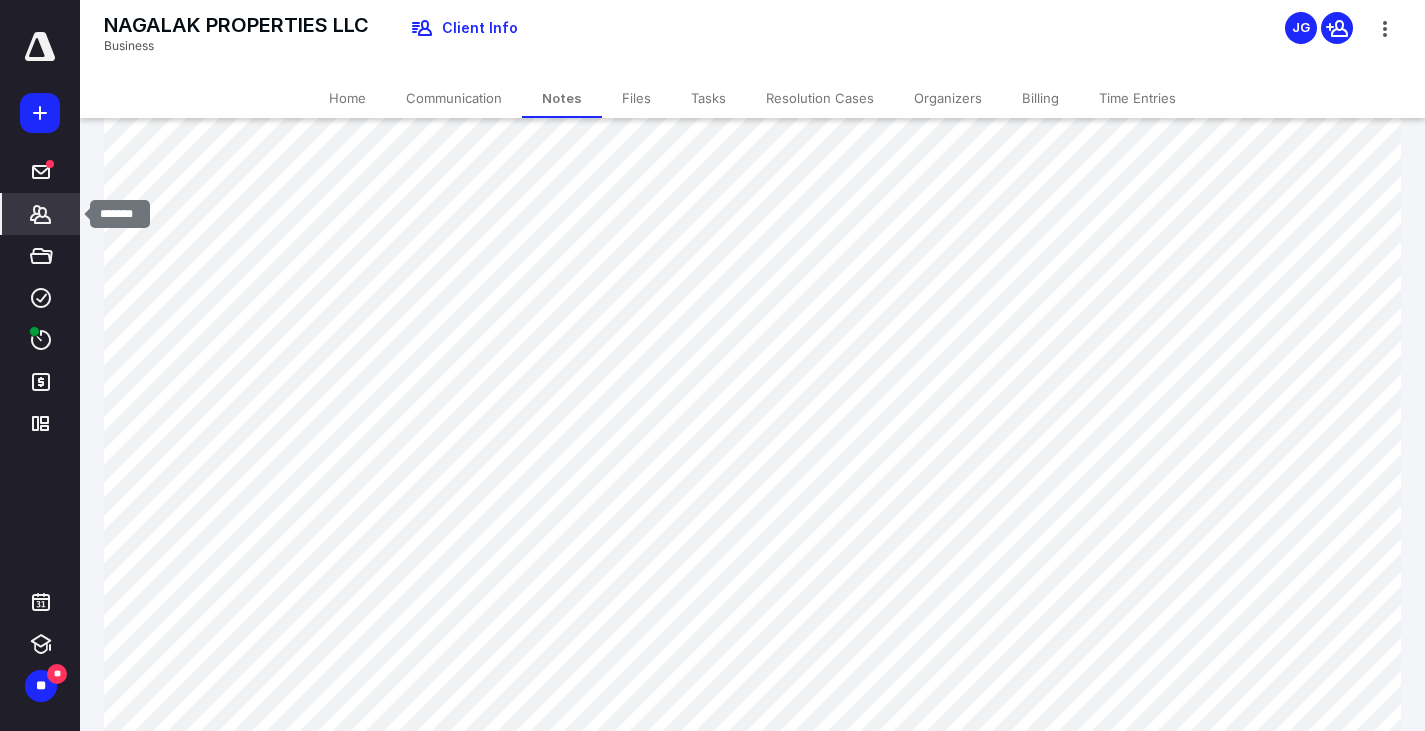 click 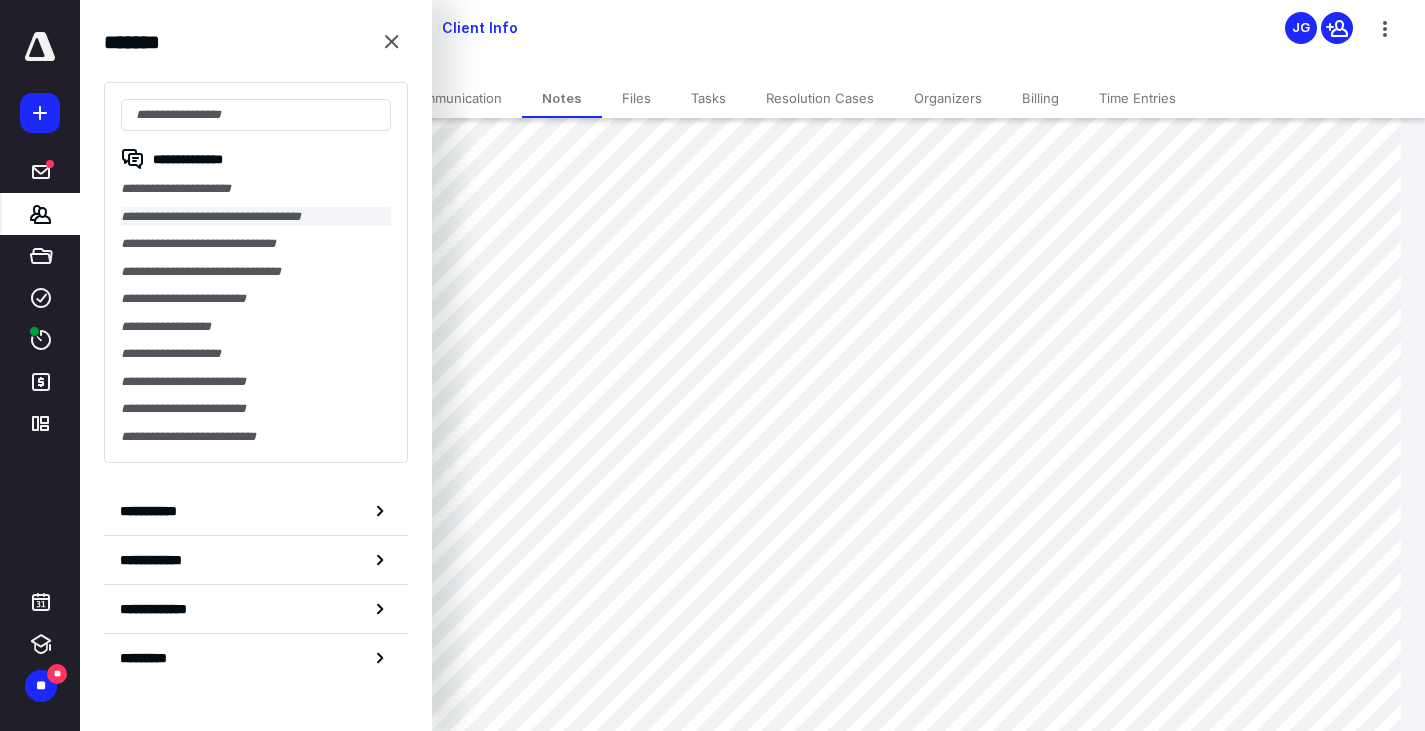 click on "**********" at bounding box center (256, 217) 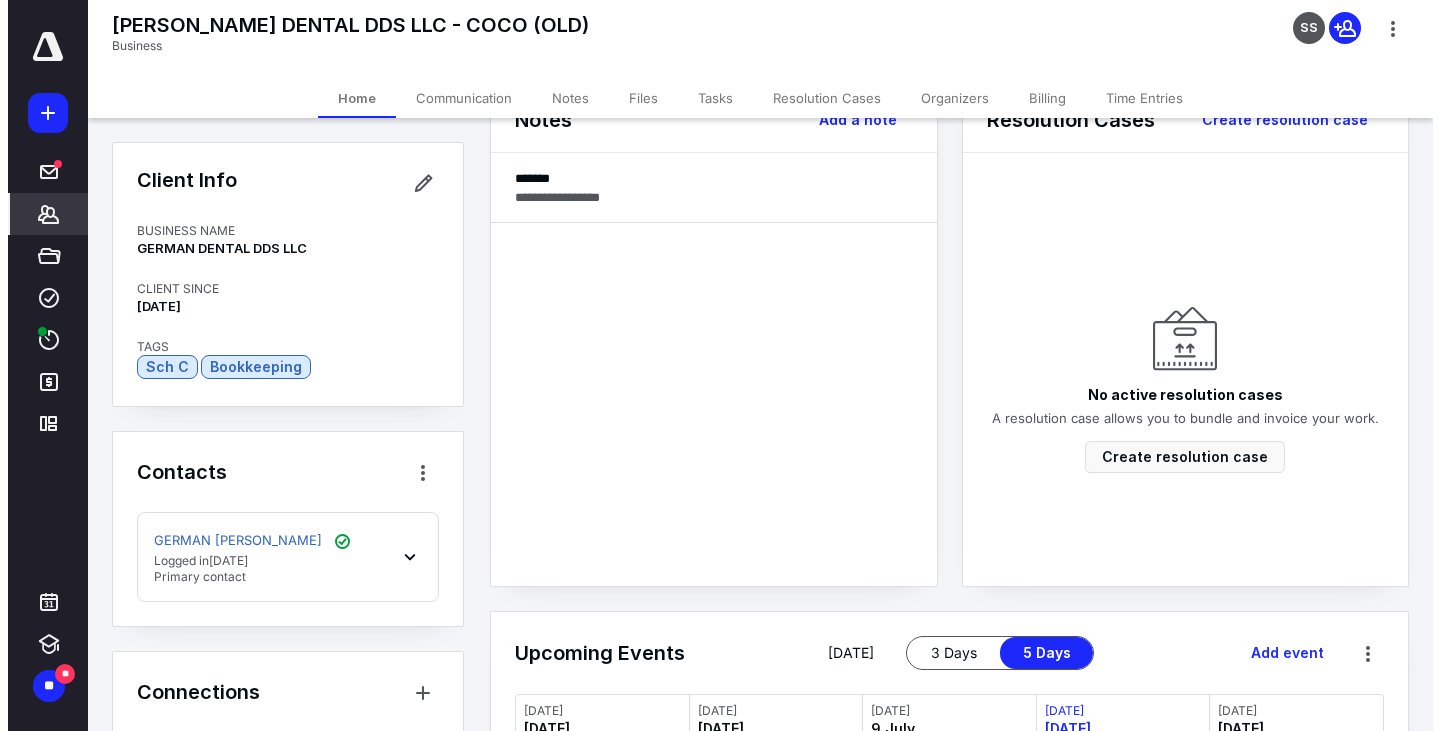 scroll, scrollTop: 600, scrollLeft: 0, axis: vertical 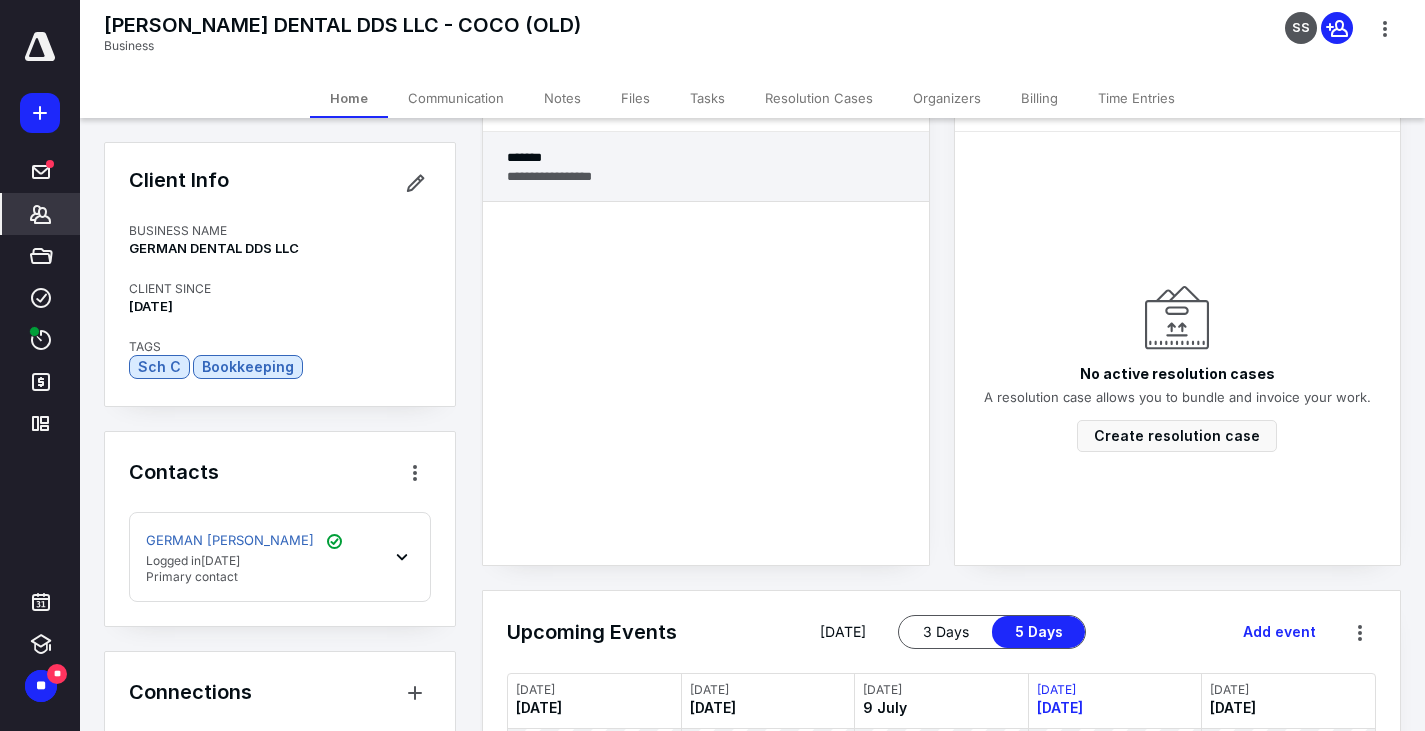 click on "**********" at bounding box center [706, 176] 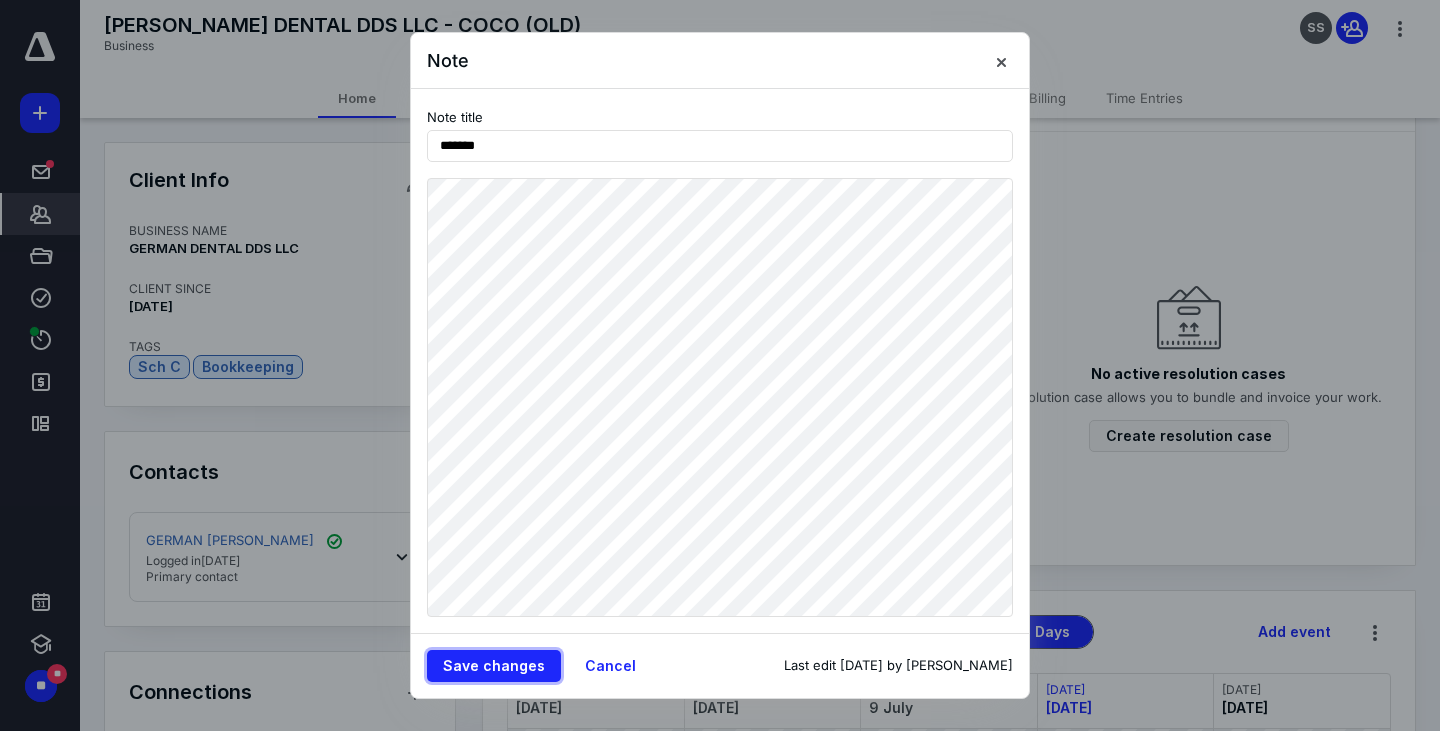 type 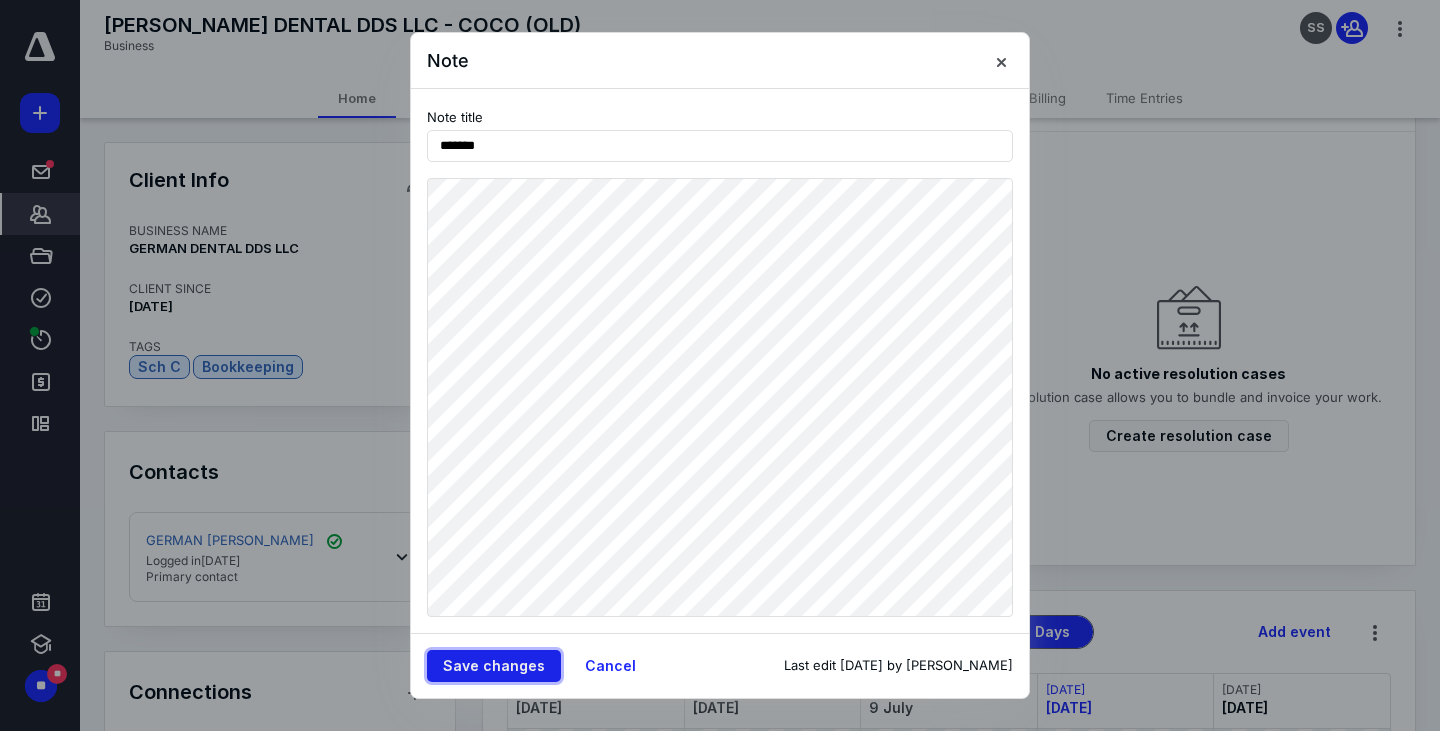 click on "Save changes" at bounding box center (494, 666) 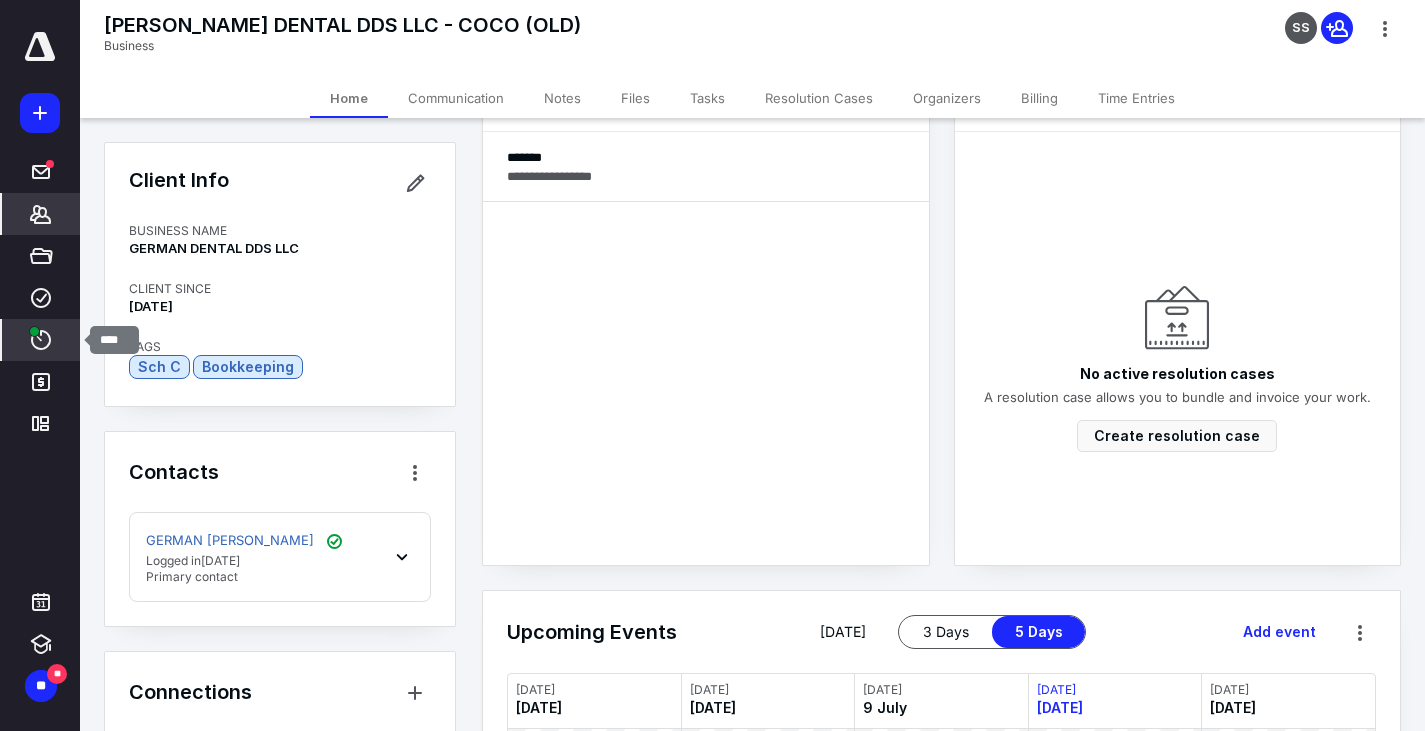 click 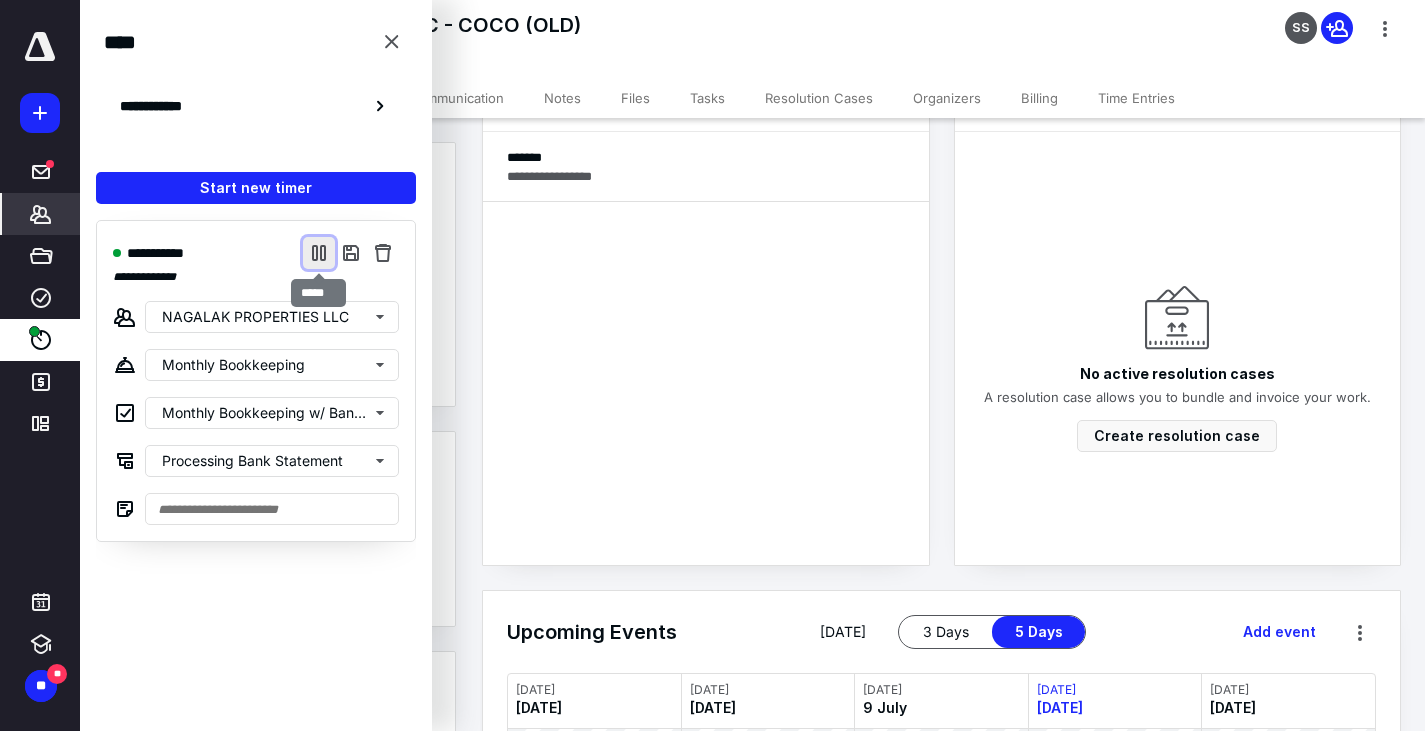 click at bounding box center (319, 253) 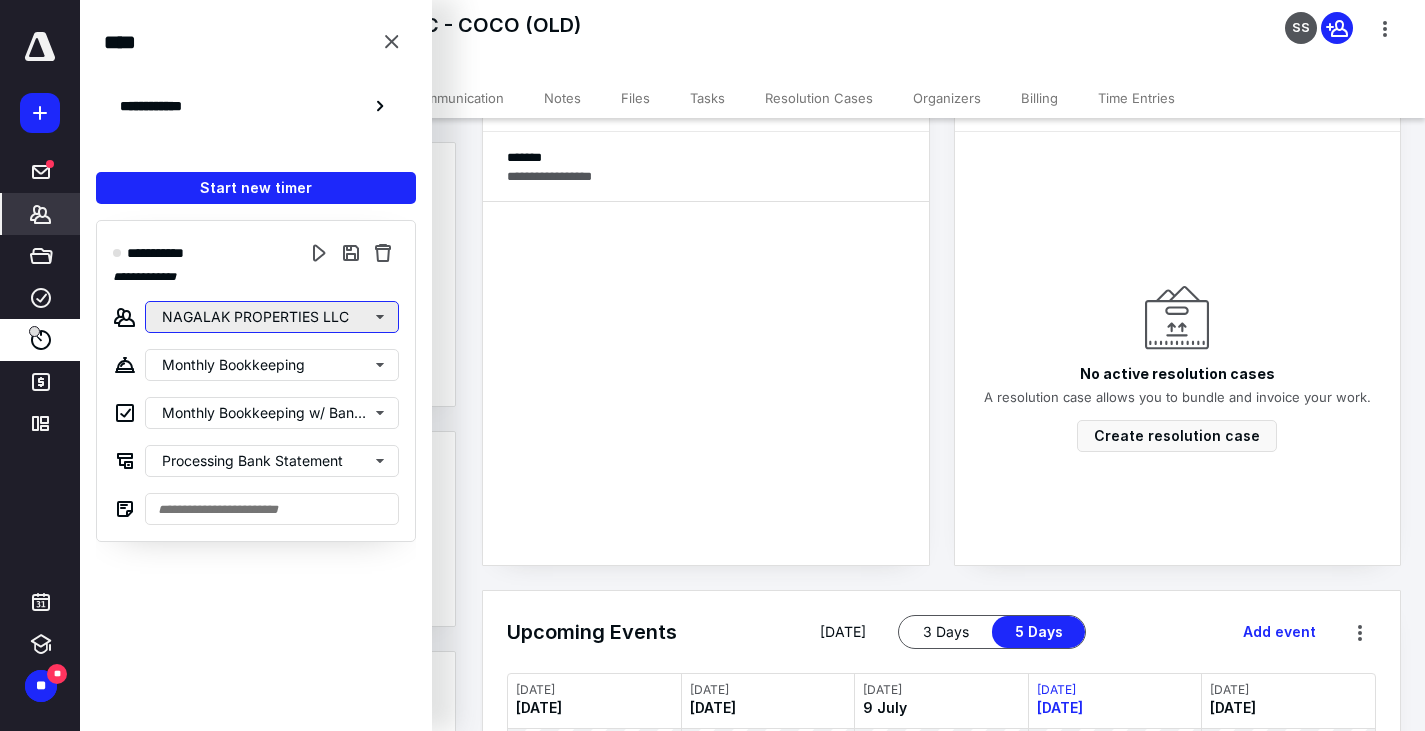 click on "NAGALAK PROPERTIES LLC" at bounding box center [272, 317] 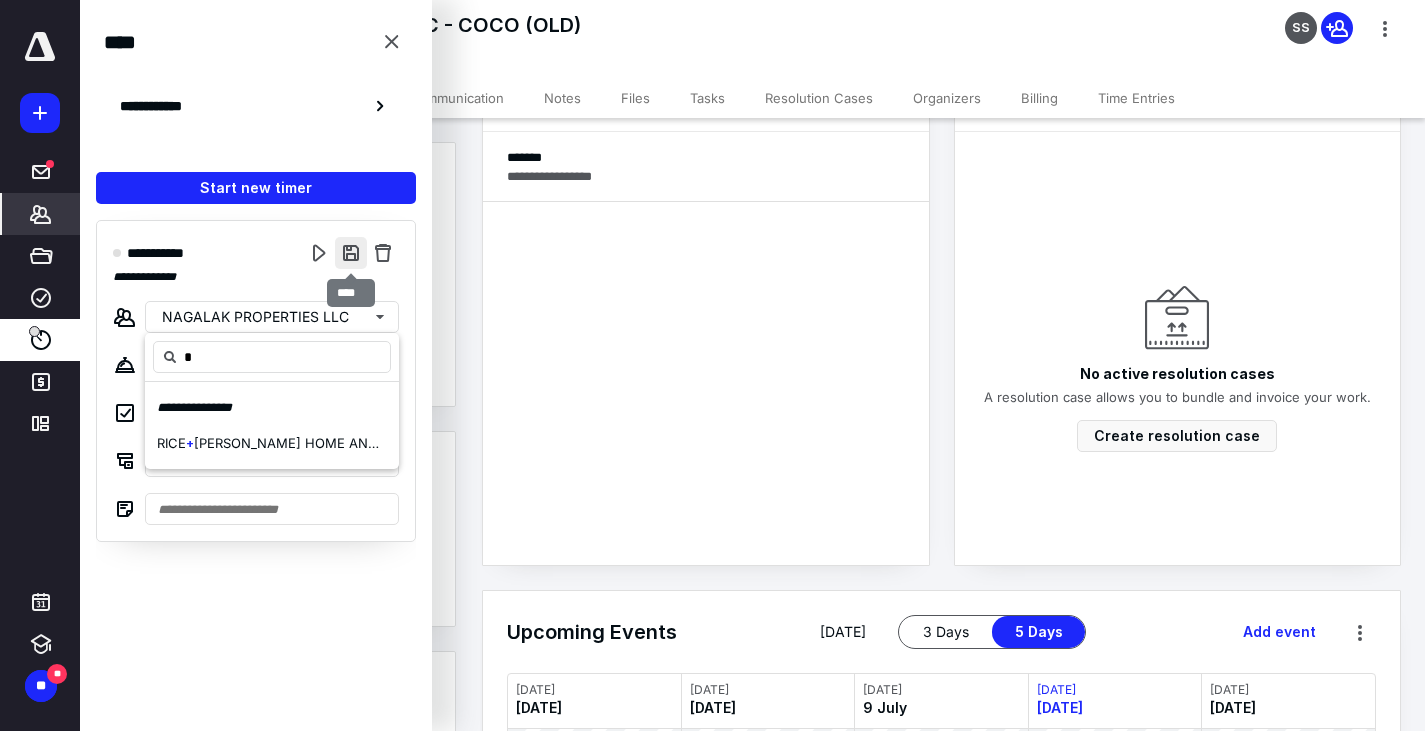 type on "*" 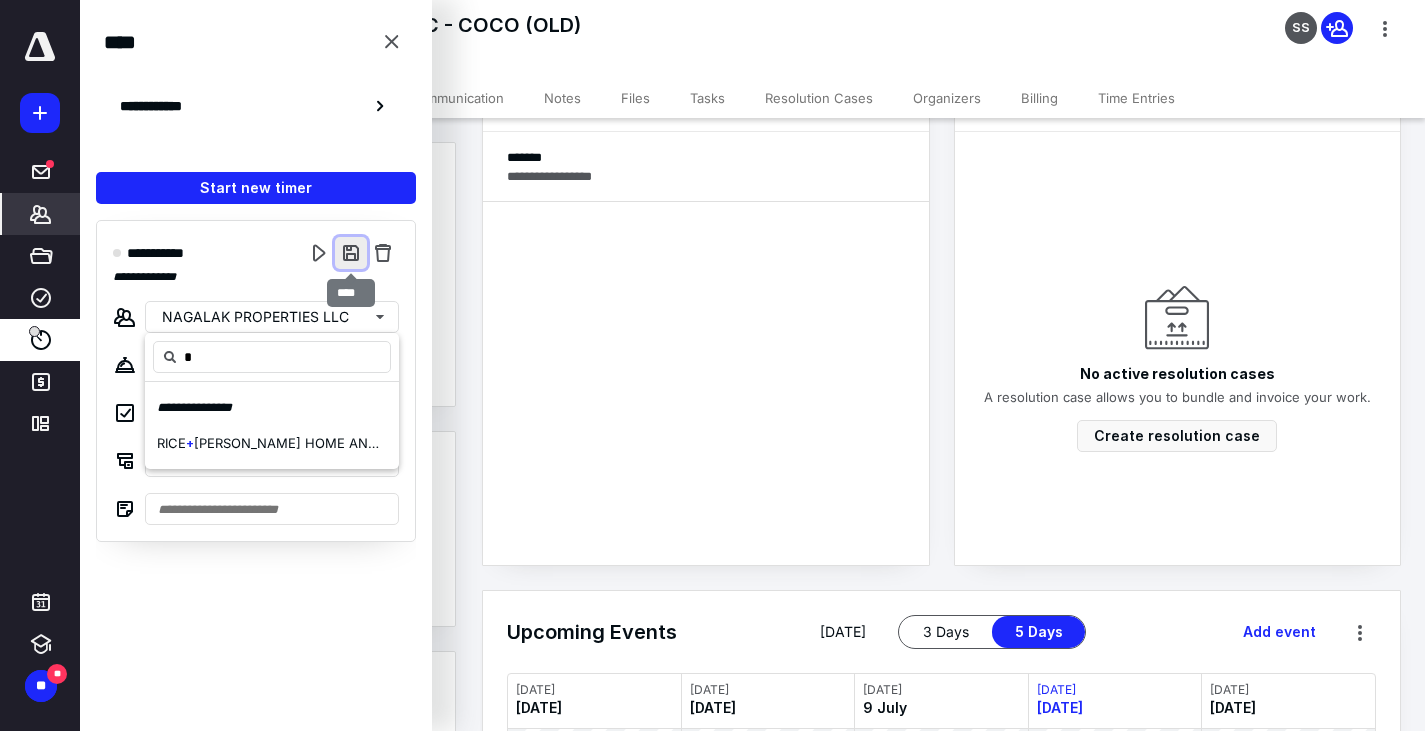 click at bounding box center [351, 253] 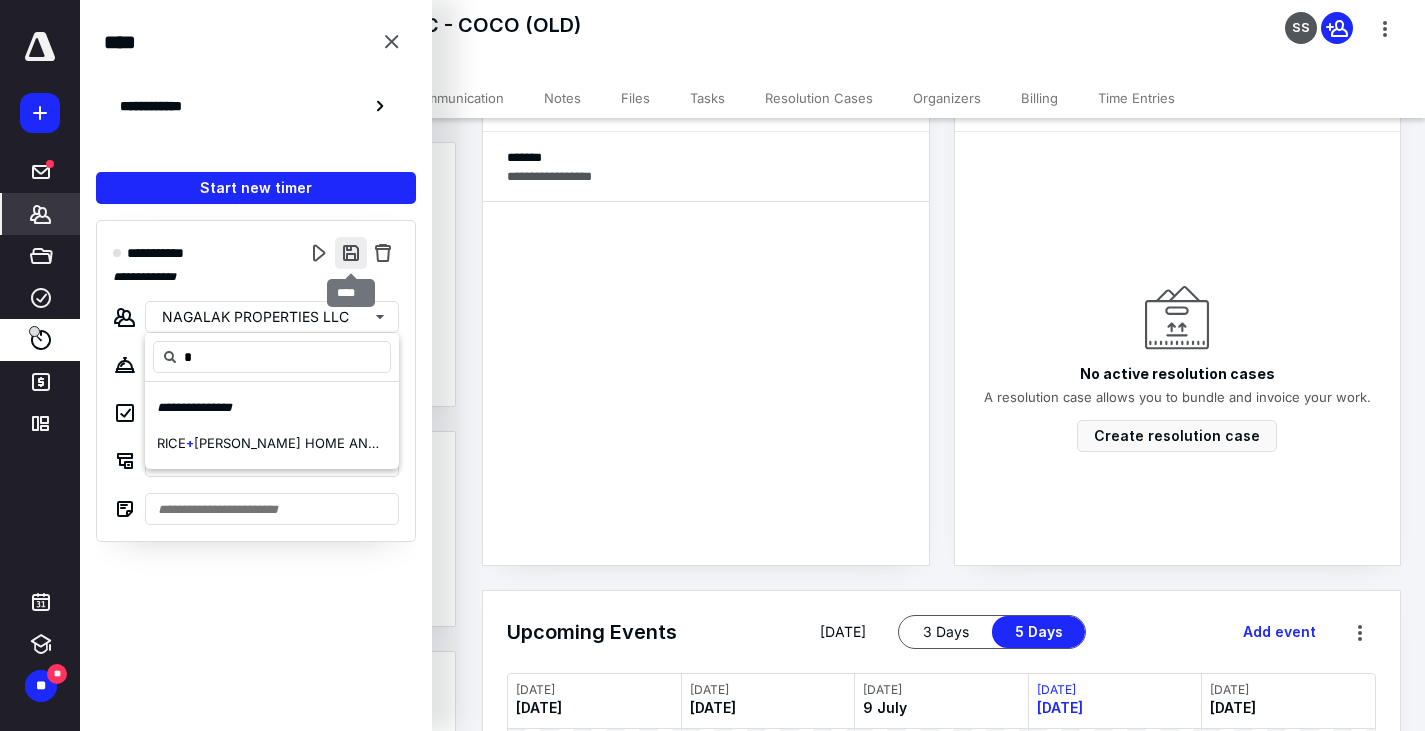 type 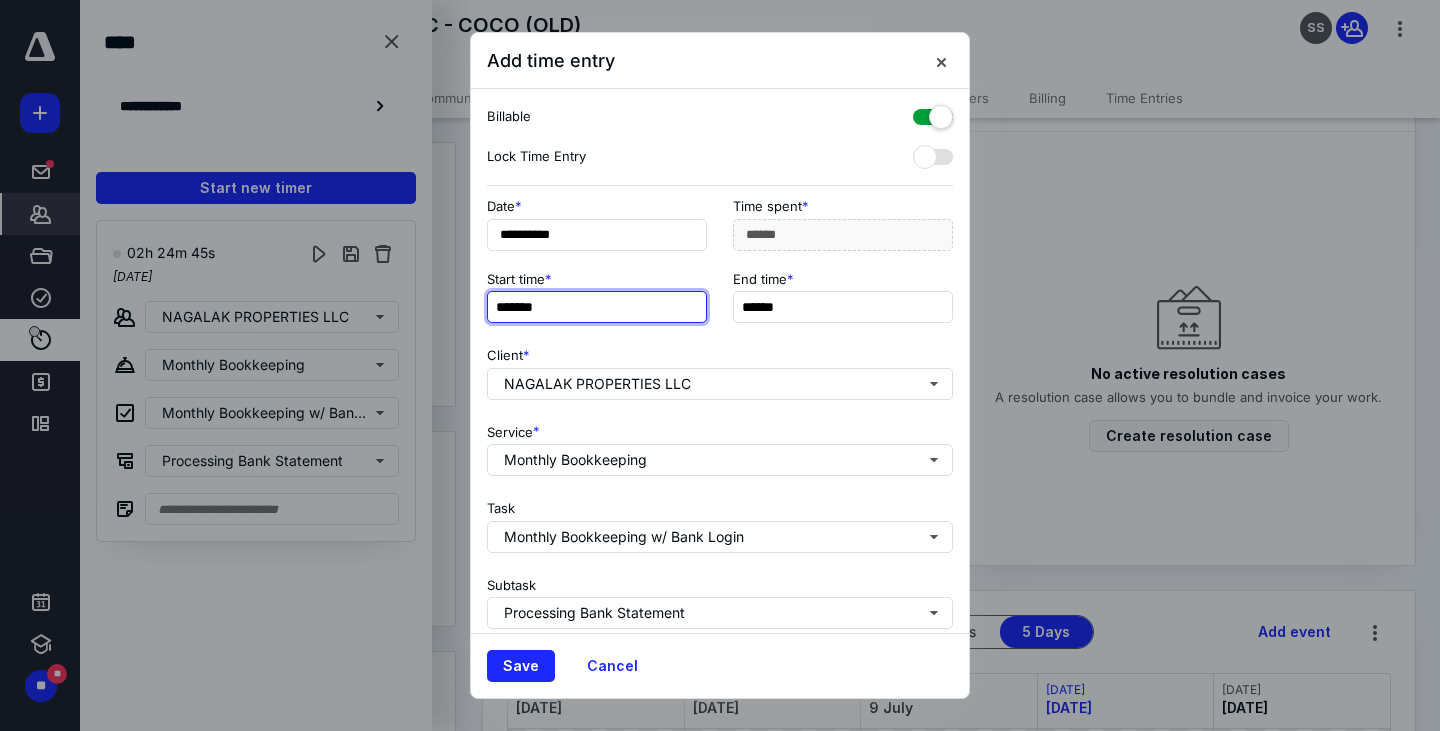 click on "*******" at bounding box center [597, 307] 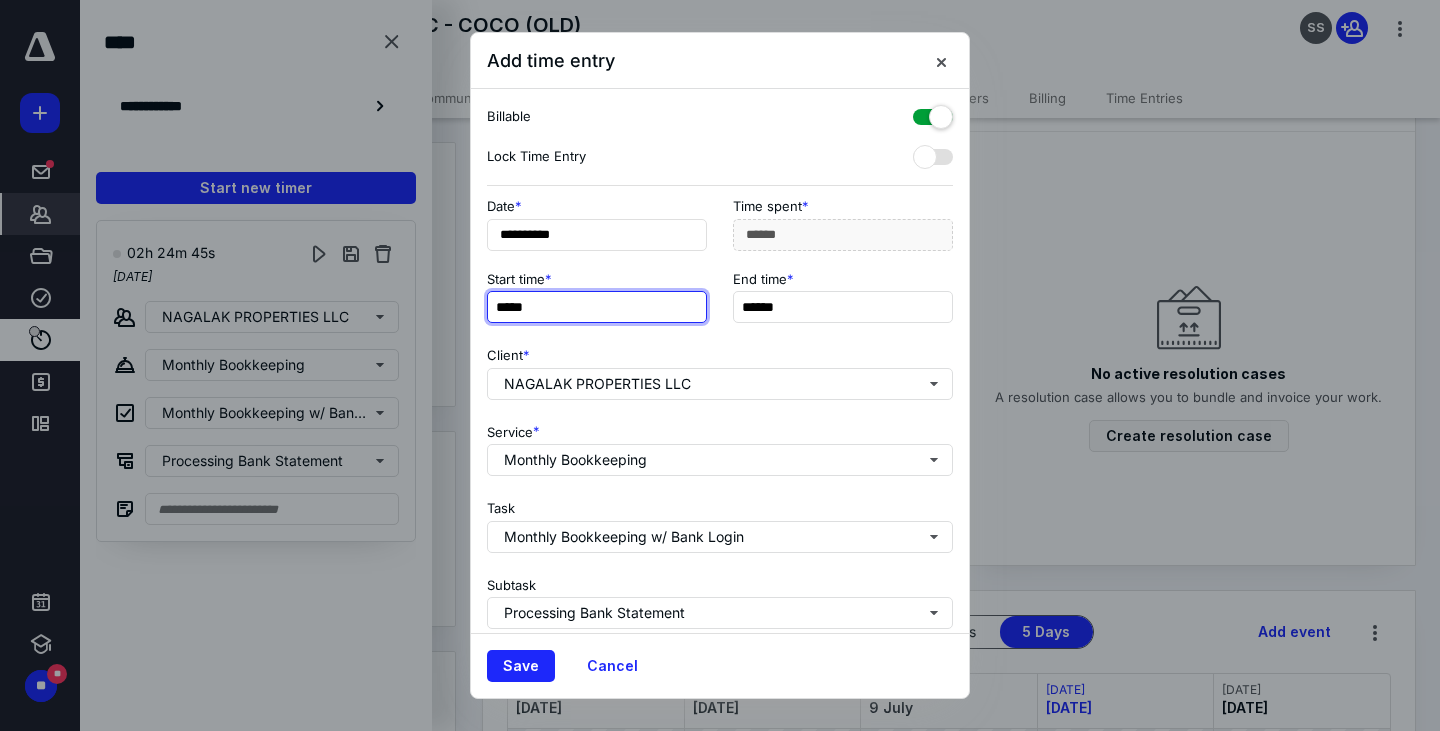 type on "*****" 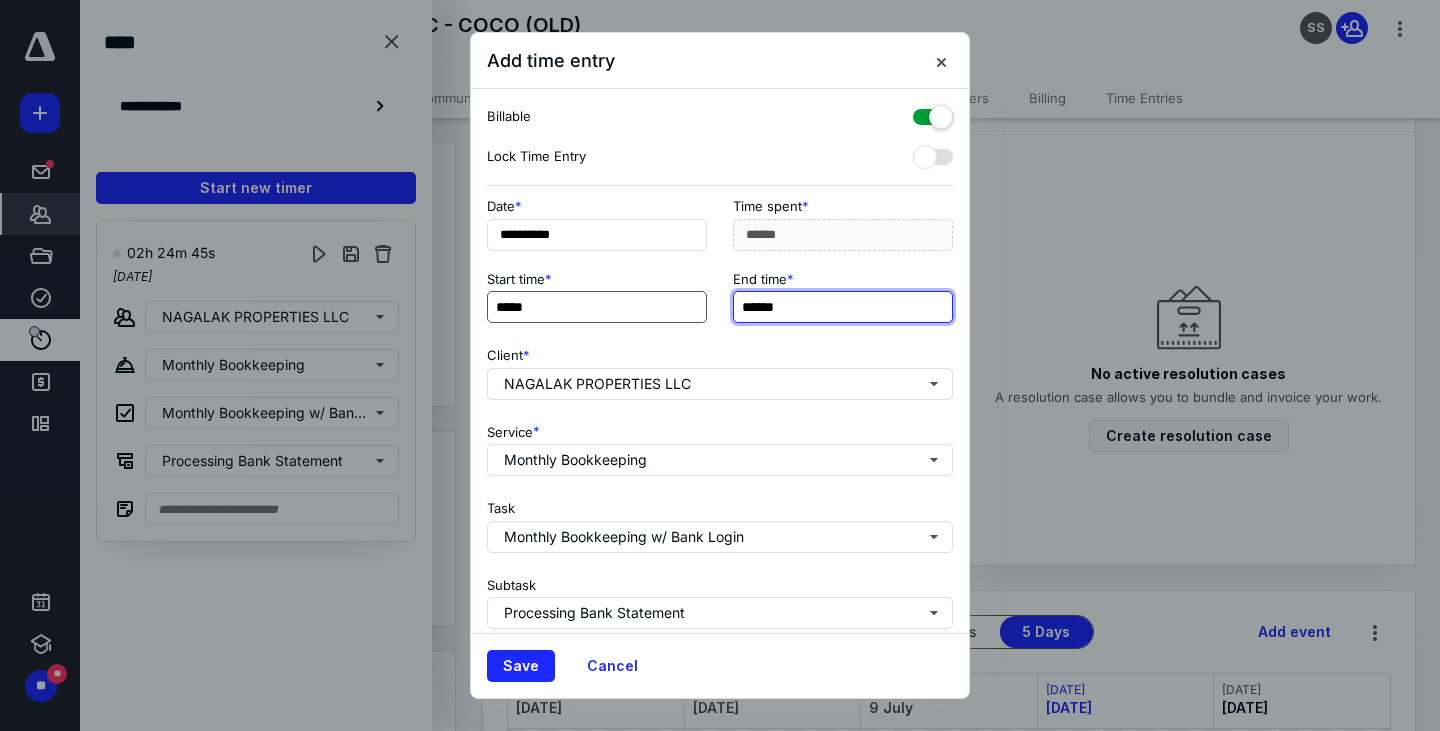 type on "******" 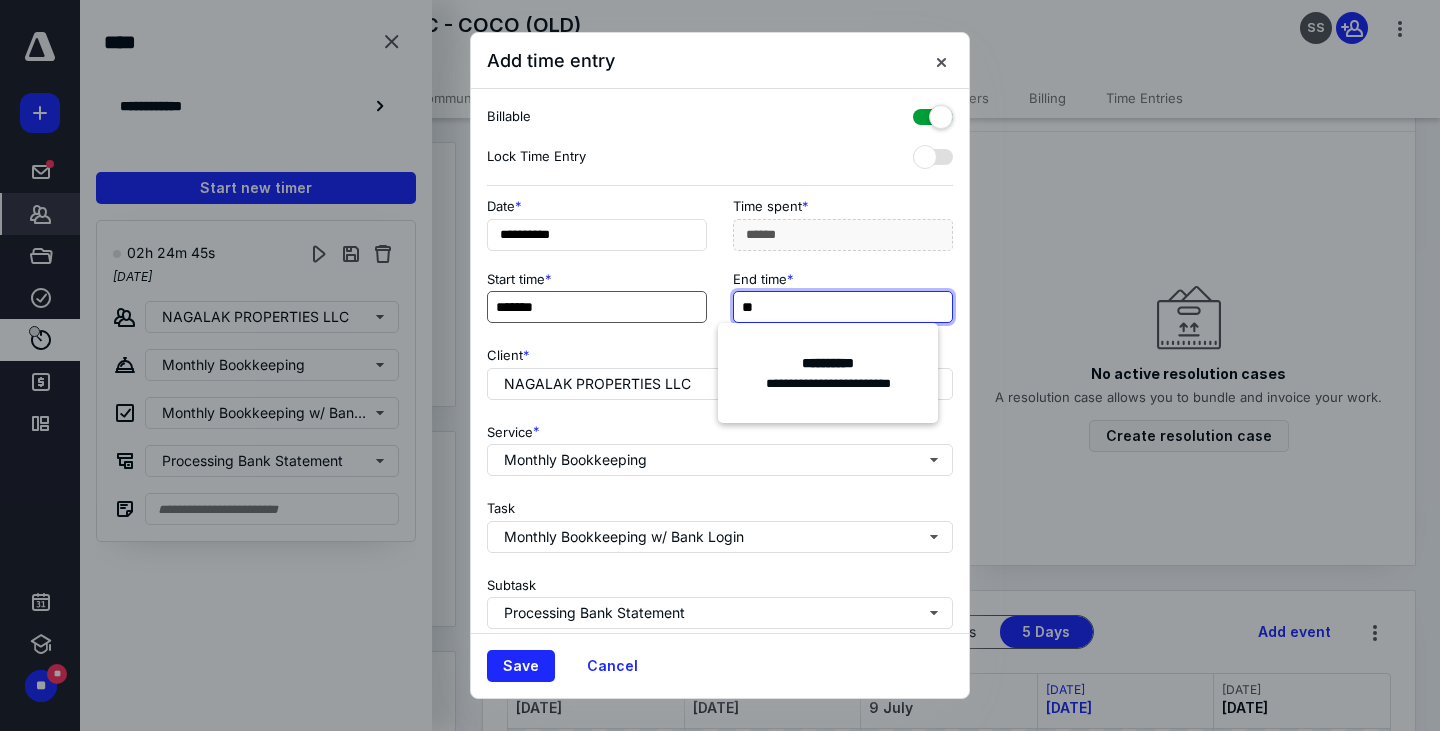type on "*" 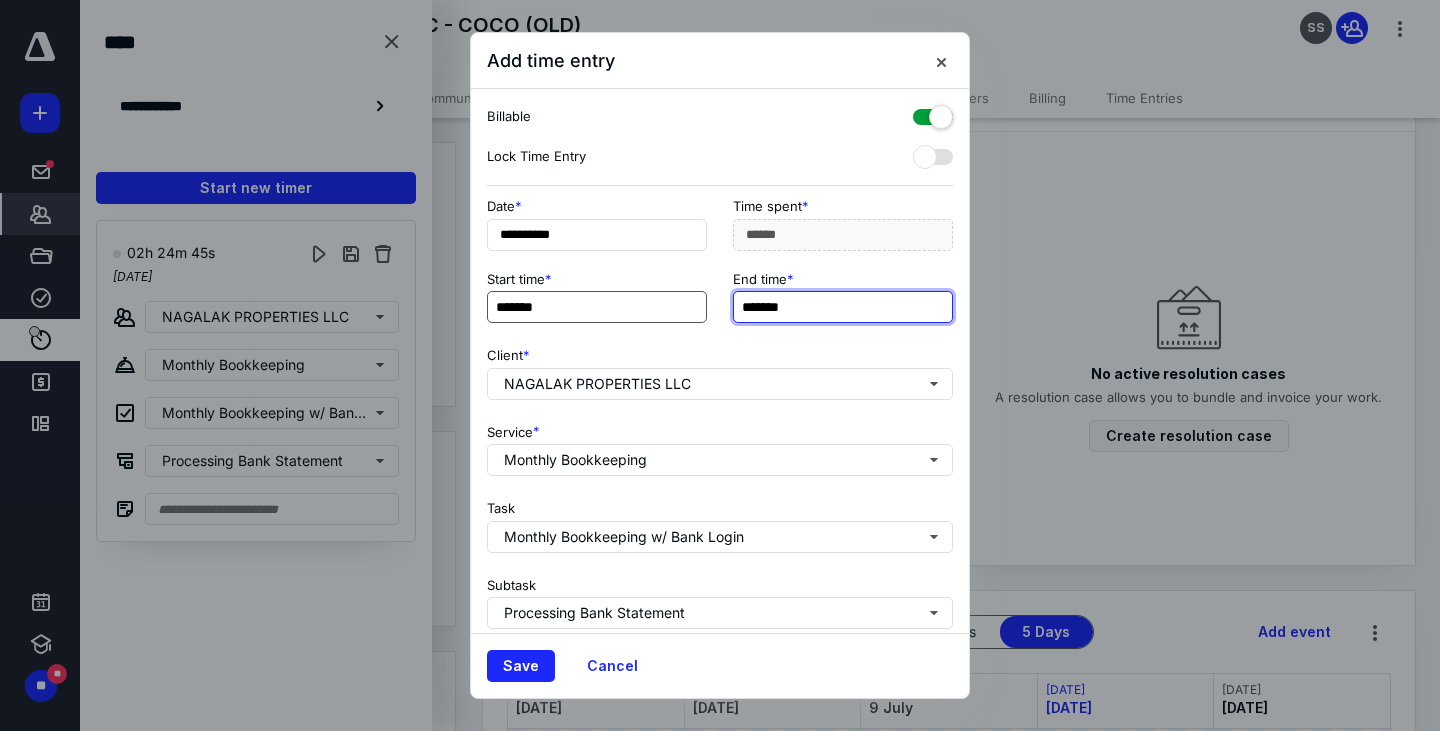type on "*******" 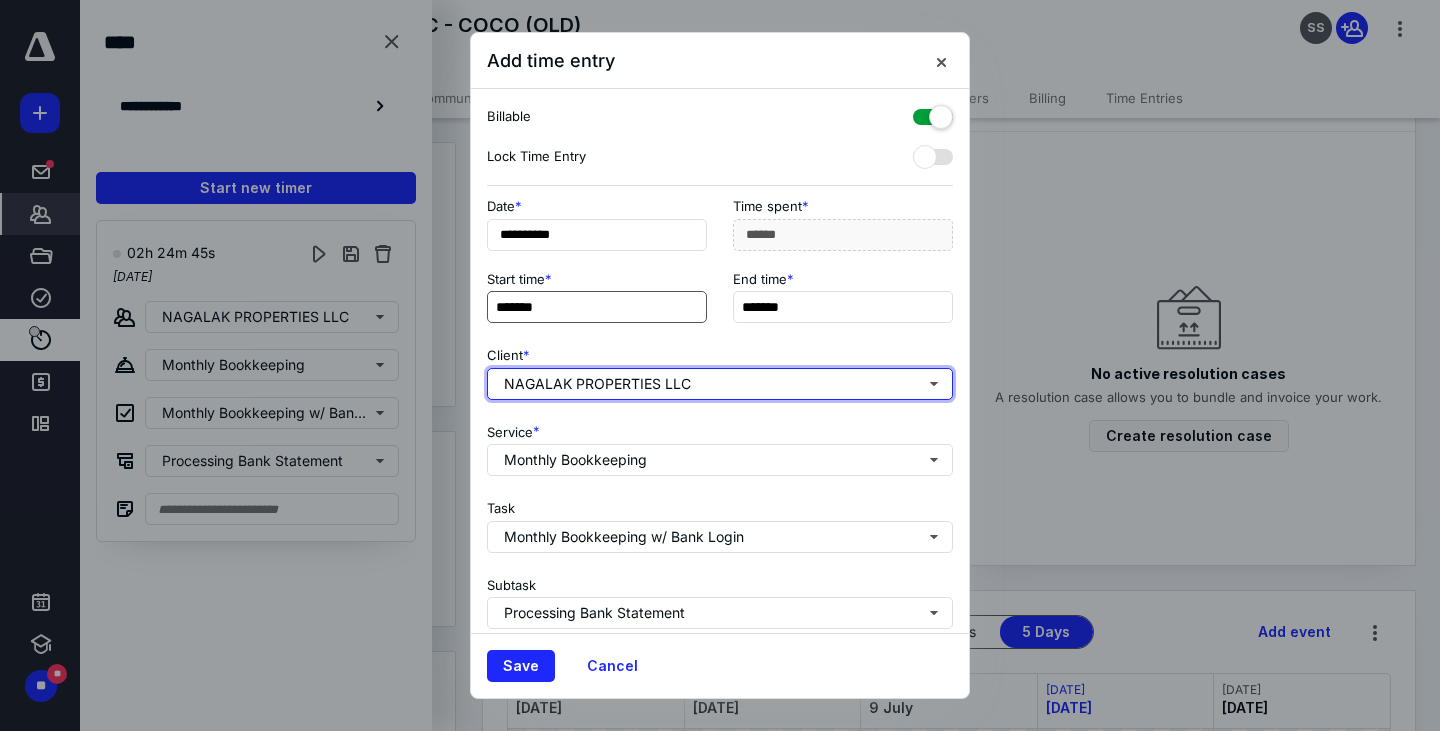 type on "******" 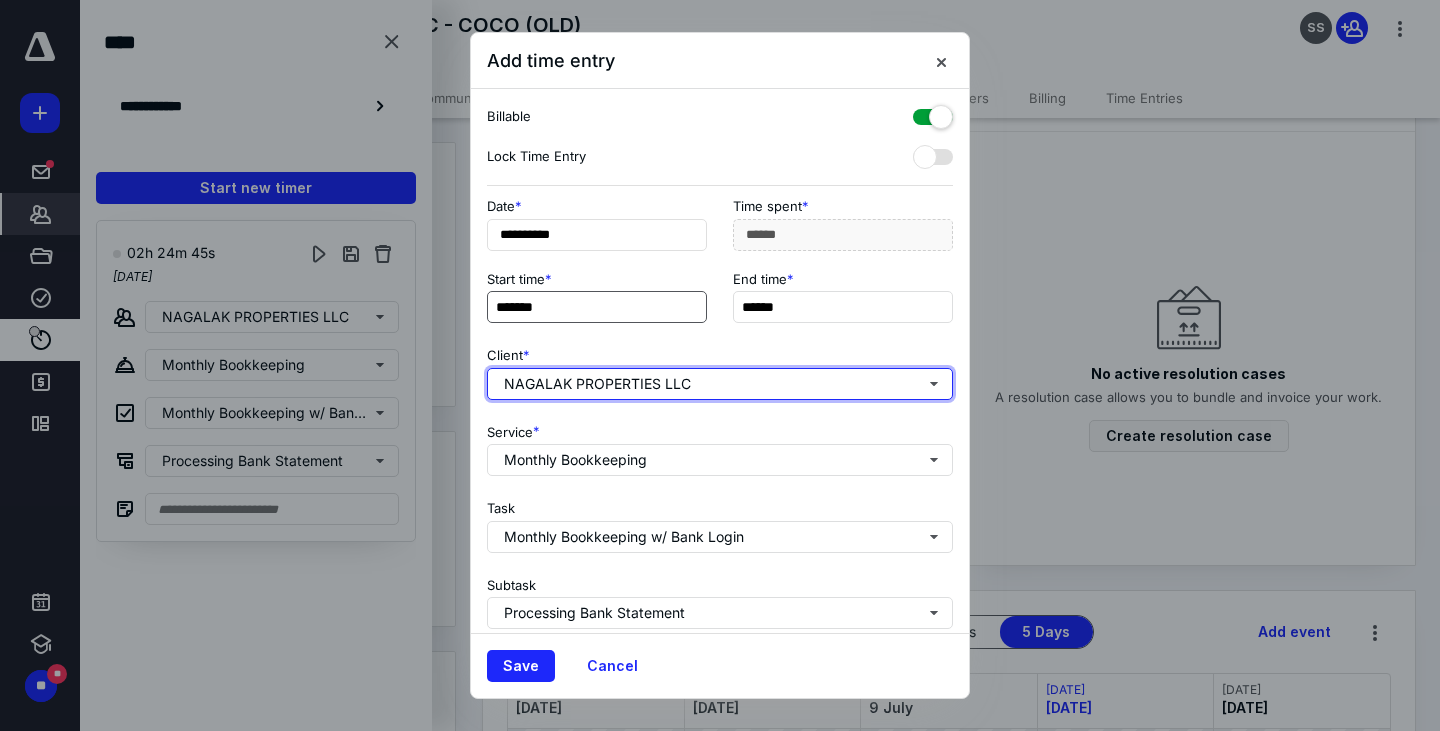 type 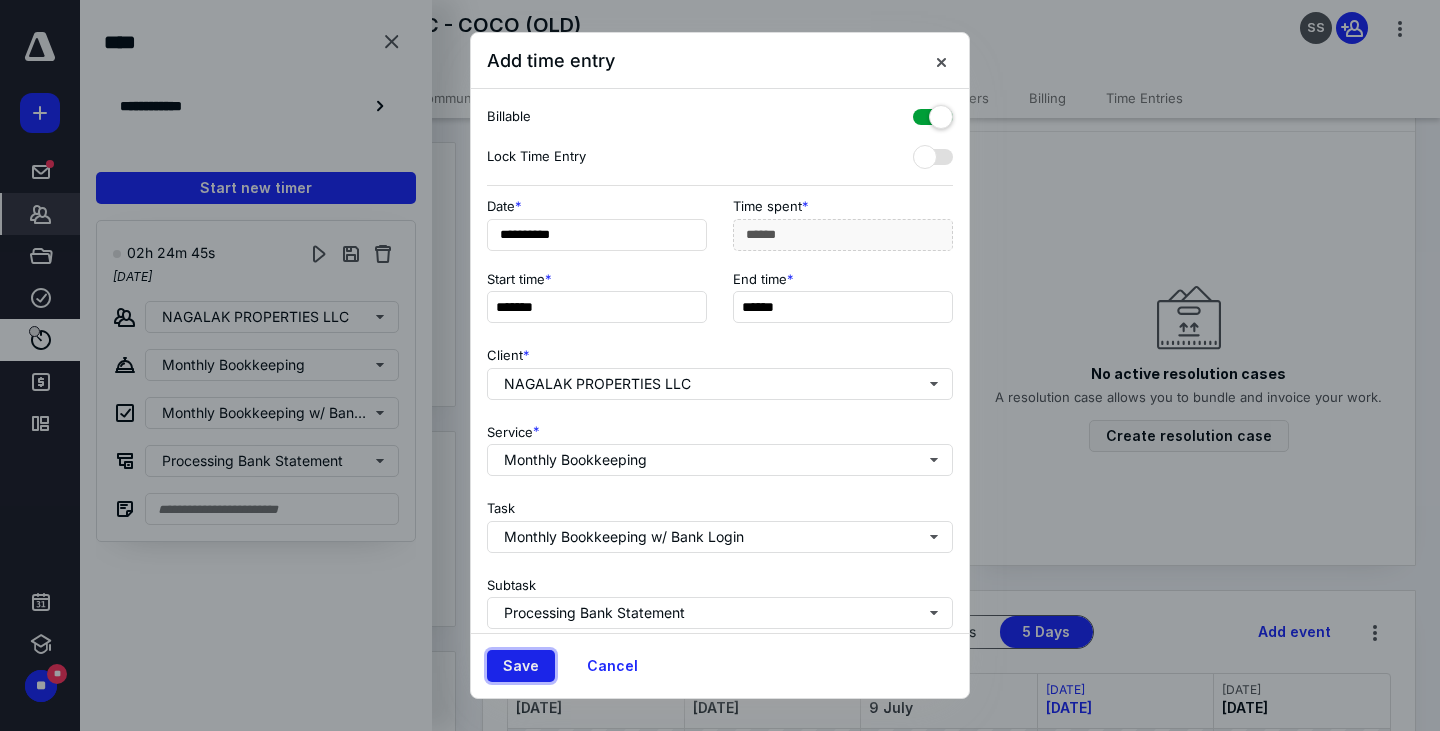 click on "Save" at bounding box center (521, 666) 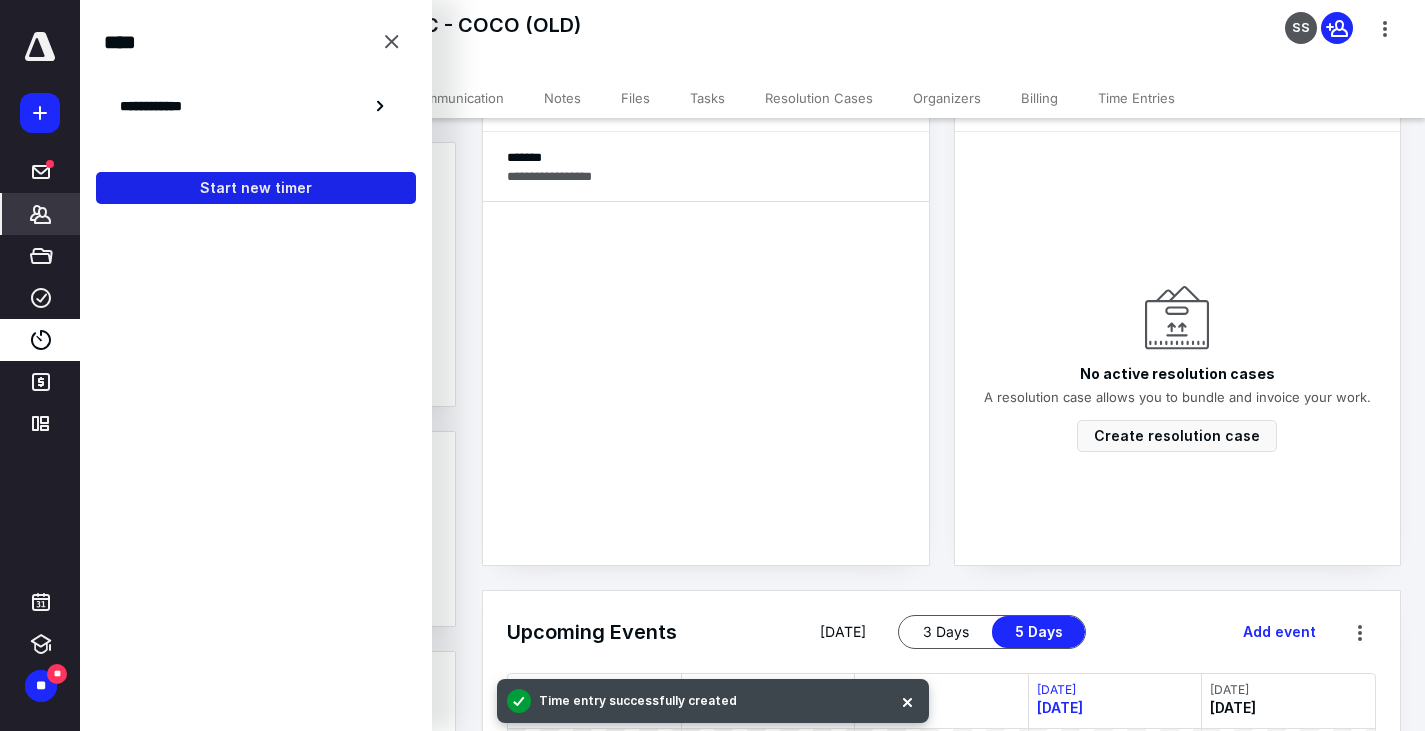 click on "Start new timer" at bounding box center (256, 188) 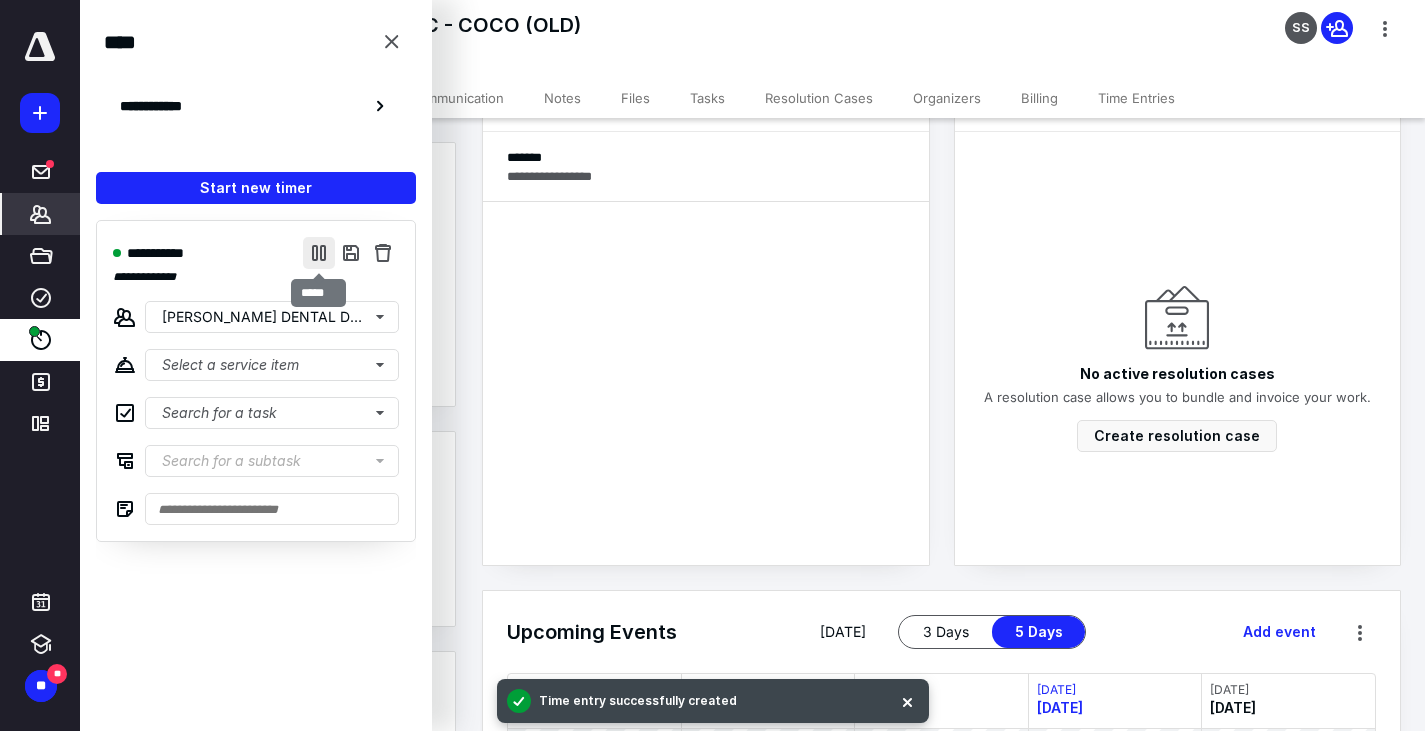 click at bounding box center [319, 253] 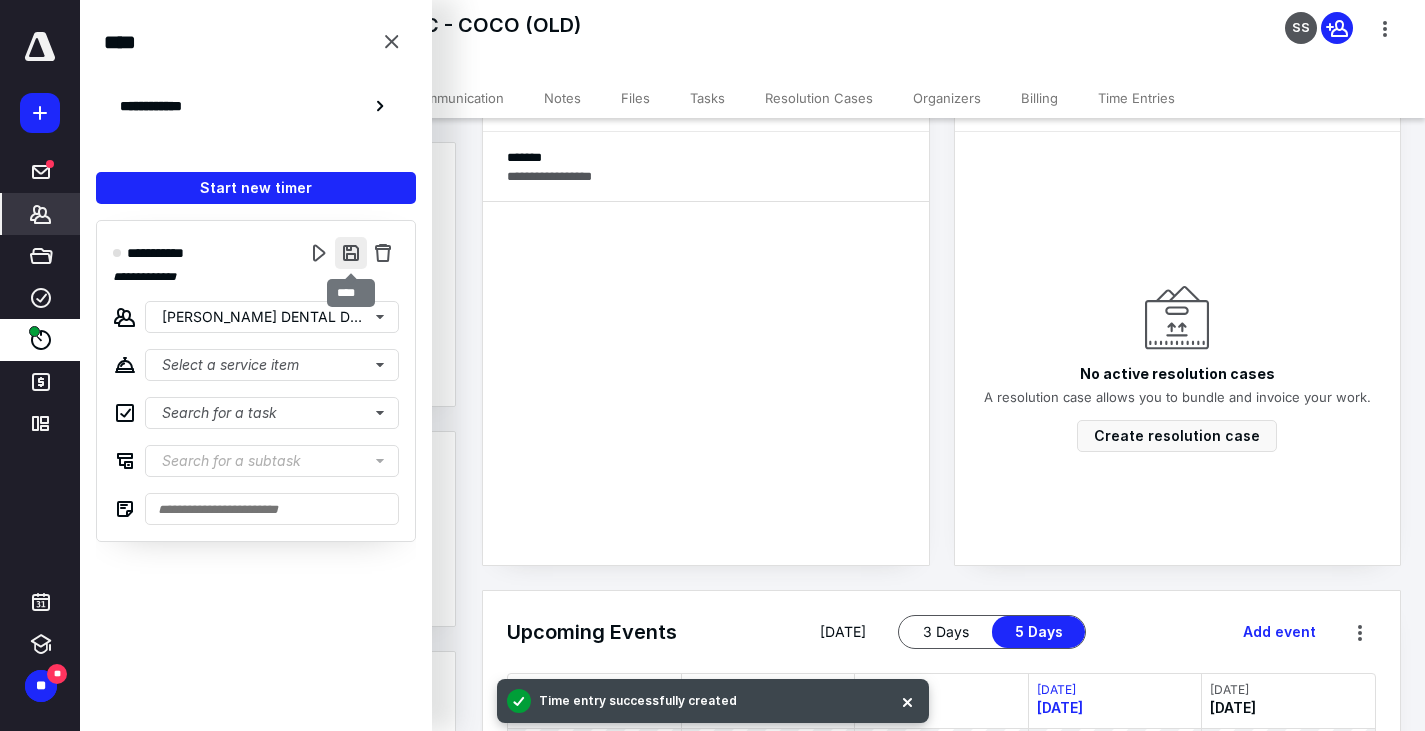 click at bounding box center [351, 253] 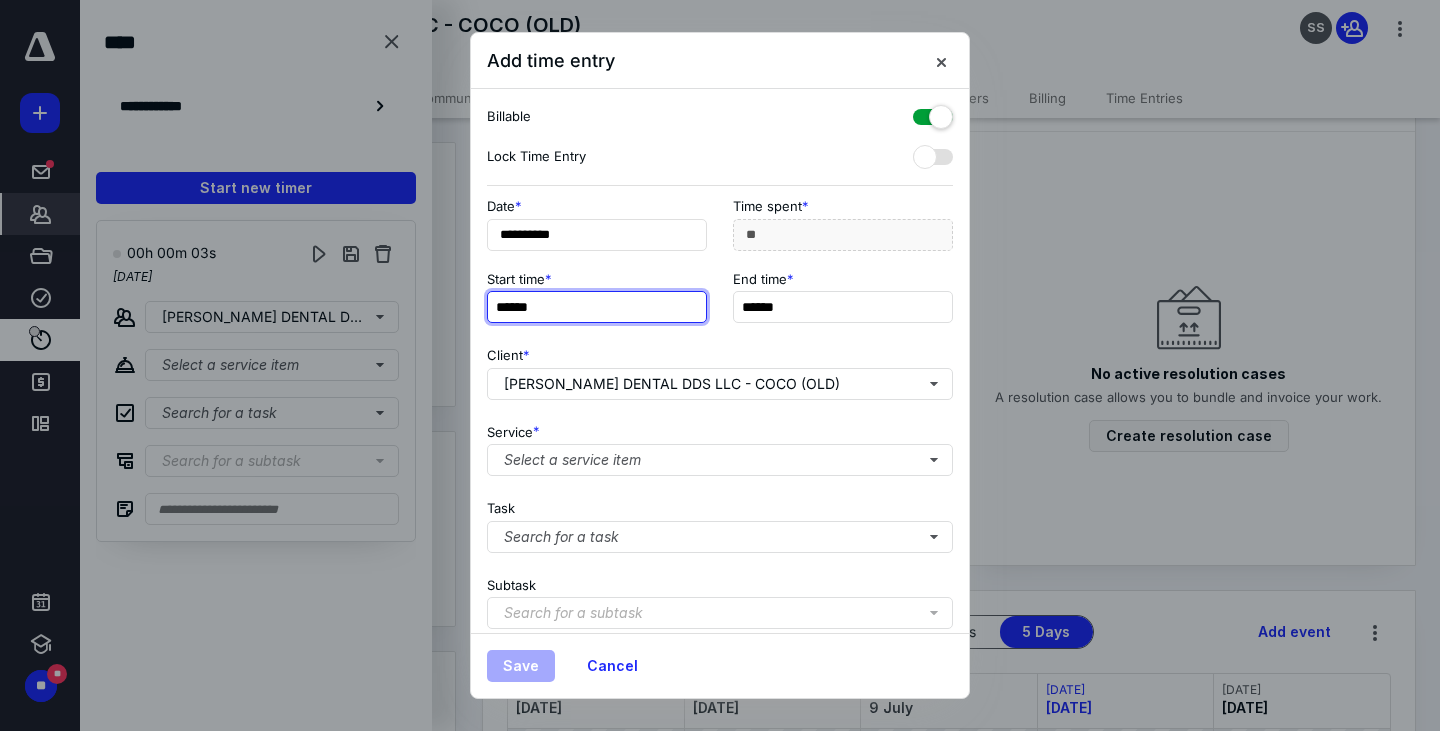 click on "******" at bounding box center [597, 307] 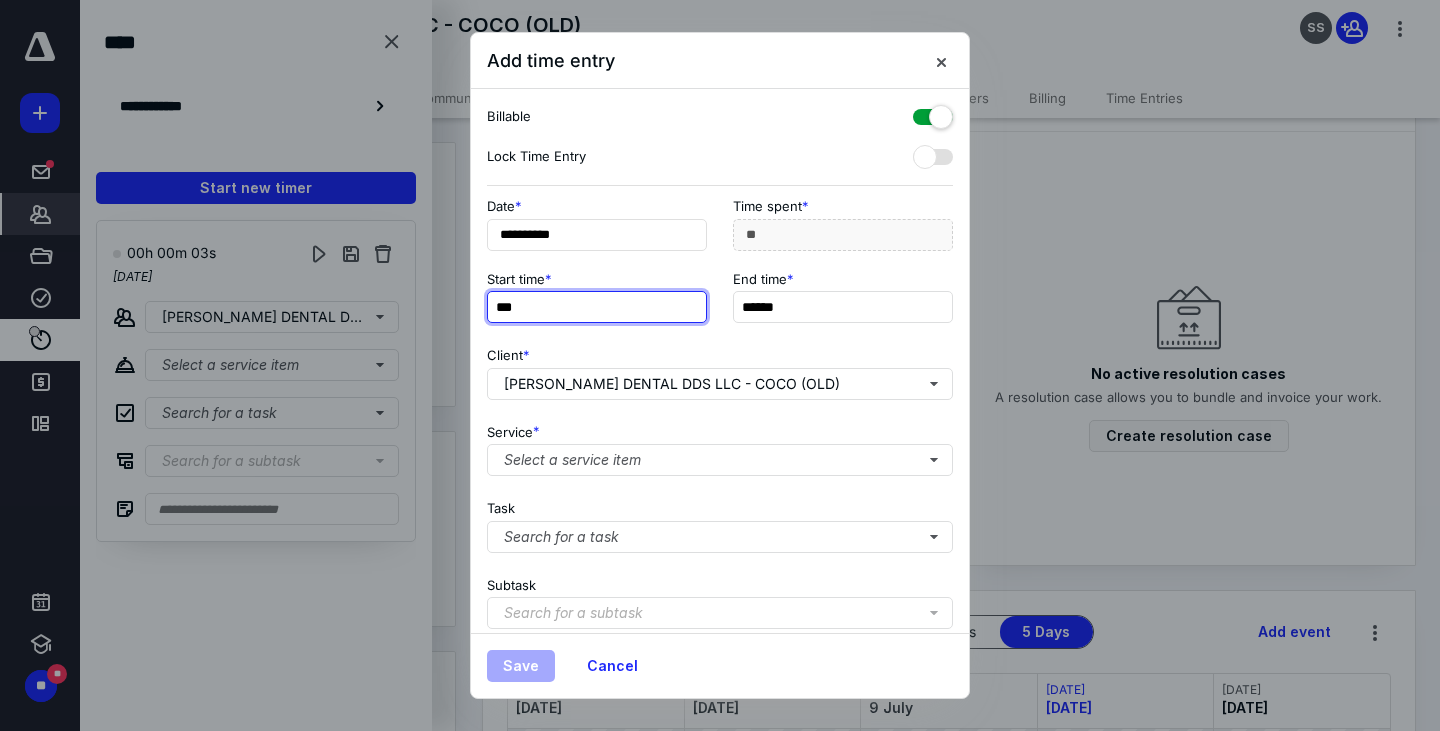 type on "***" 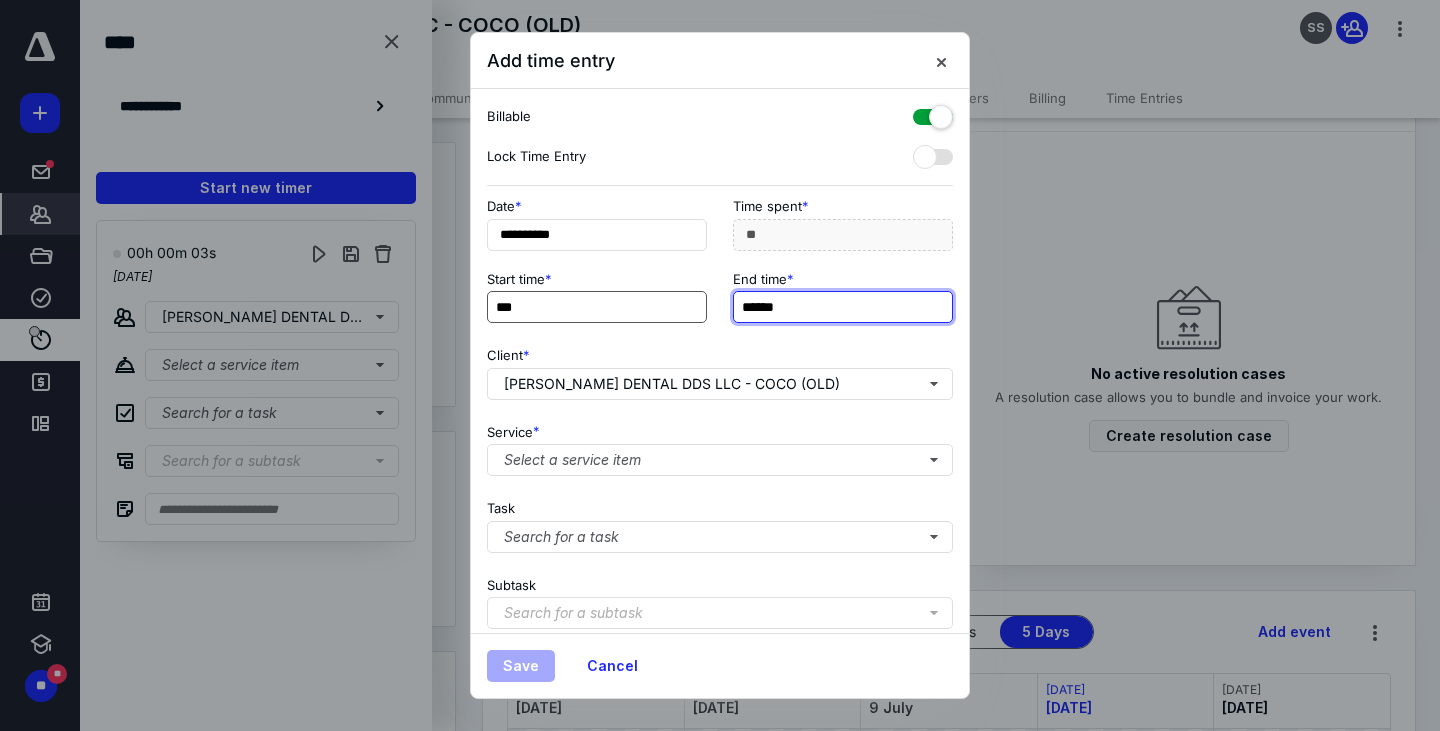 type on "*****" 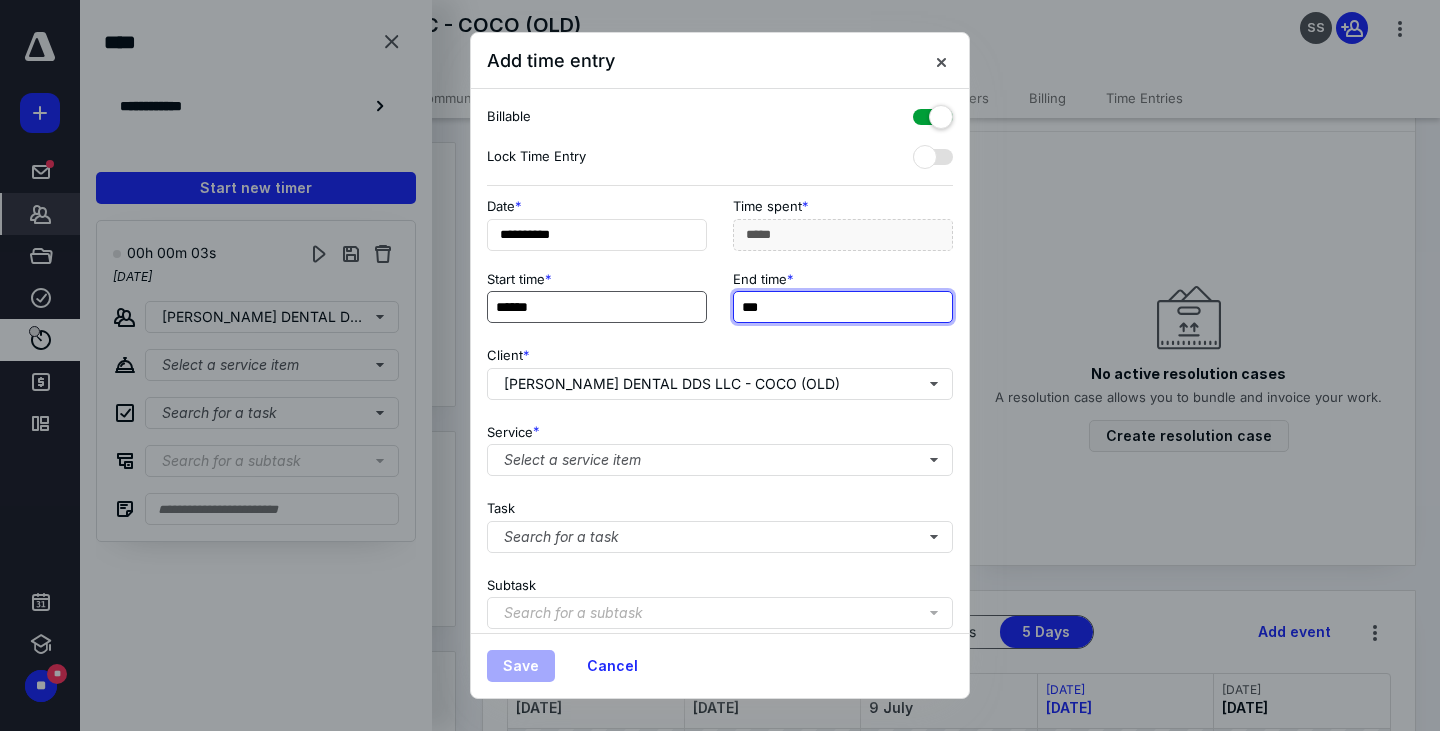 type on "***" 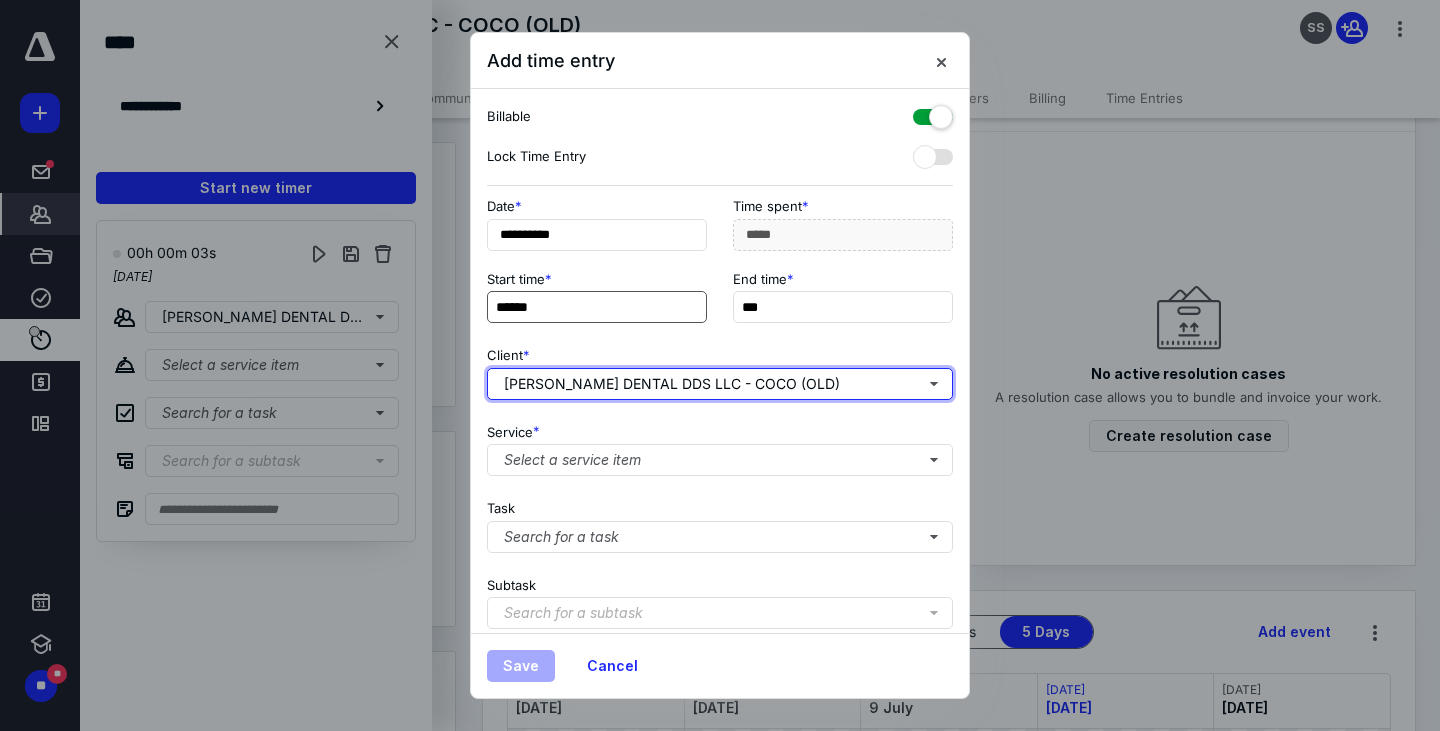 type on "**" 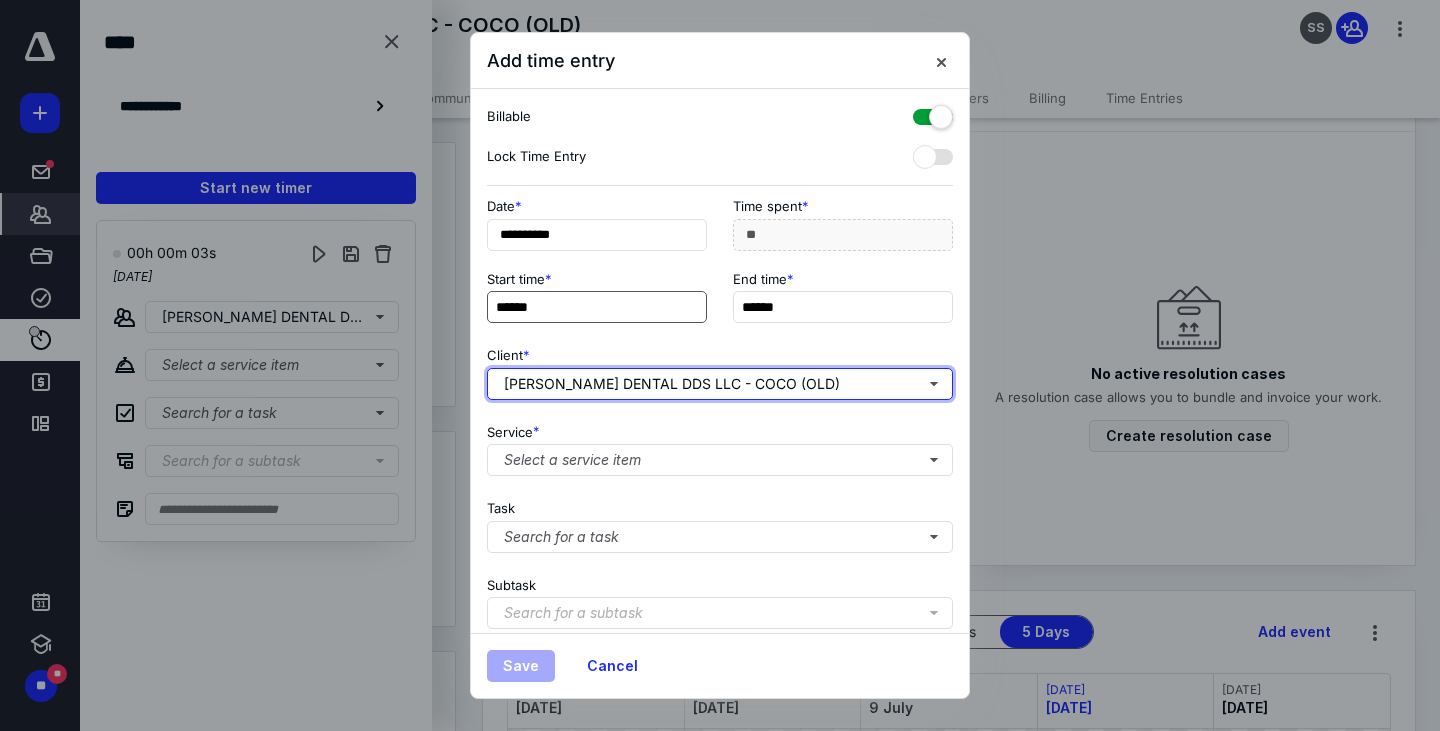 type 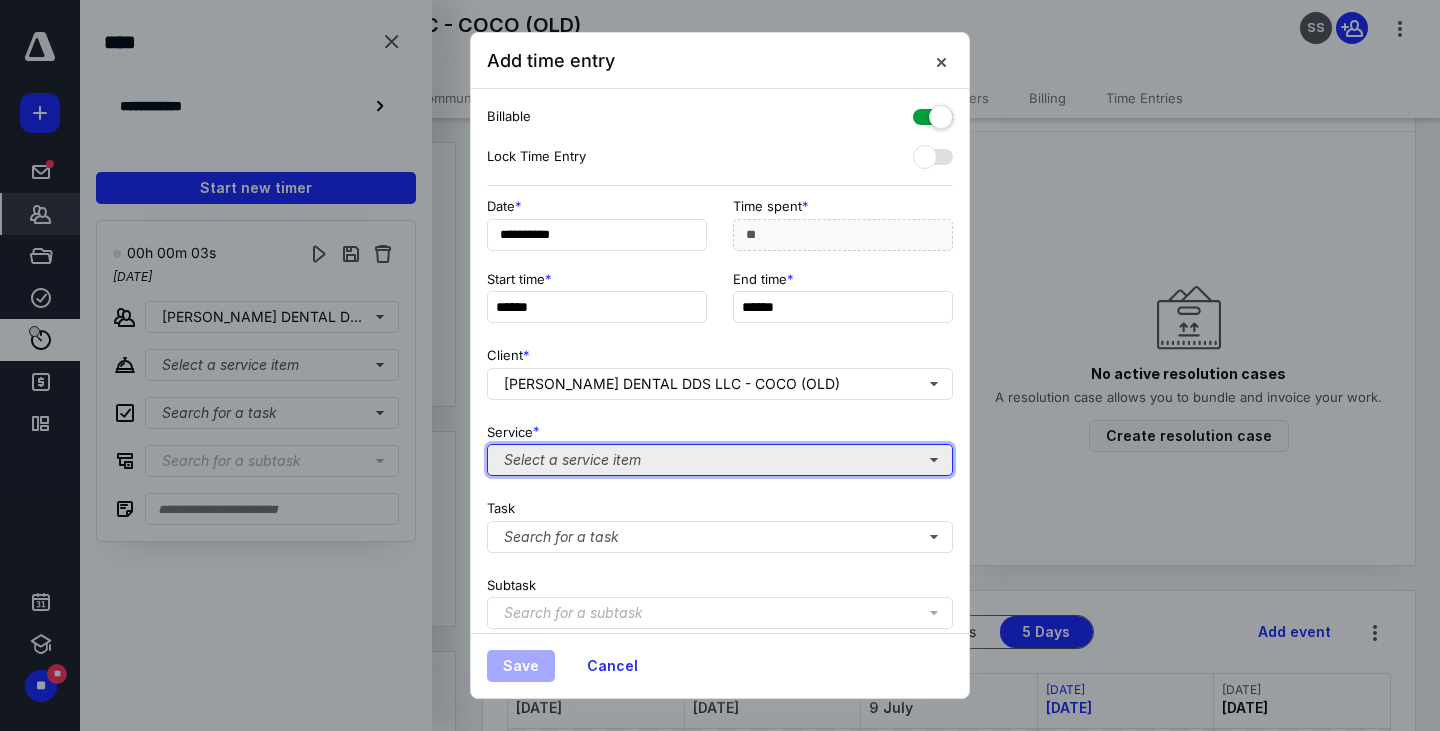 click on "Select a service item" at bounding box center [720, 460] 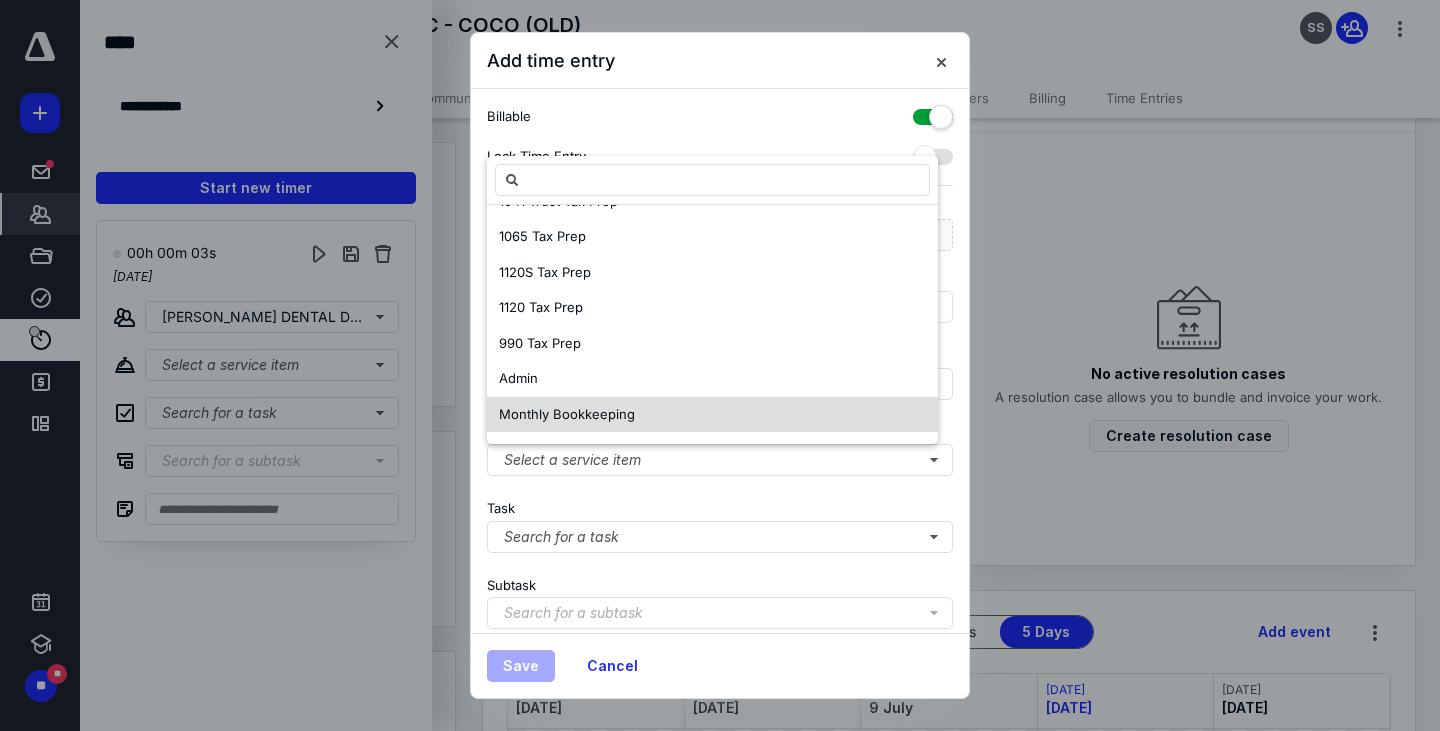 scroll, scrollTop: 100, scrollLeft: 0, axis: vertical 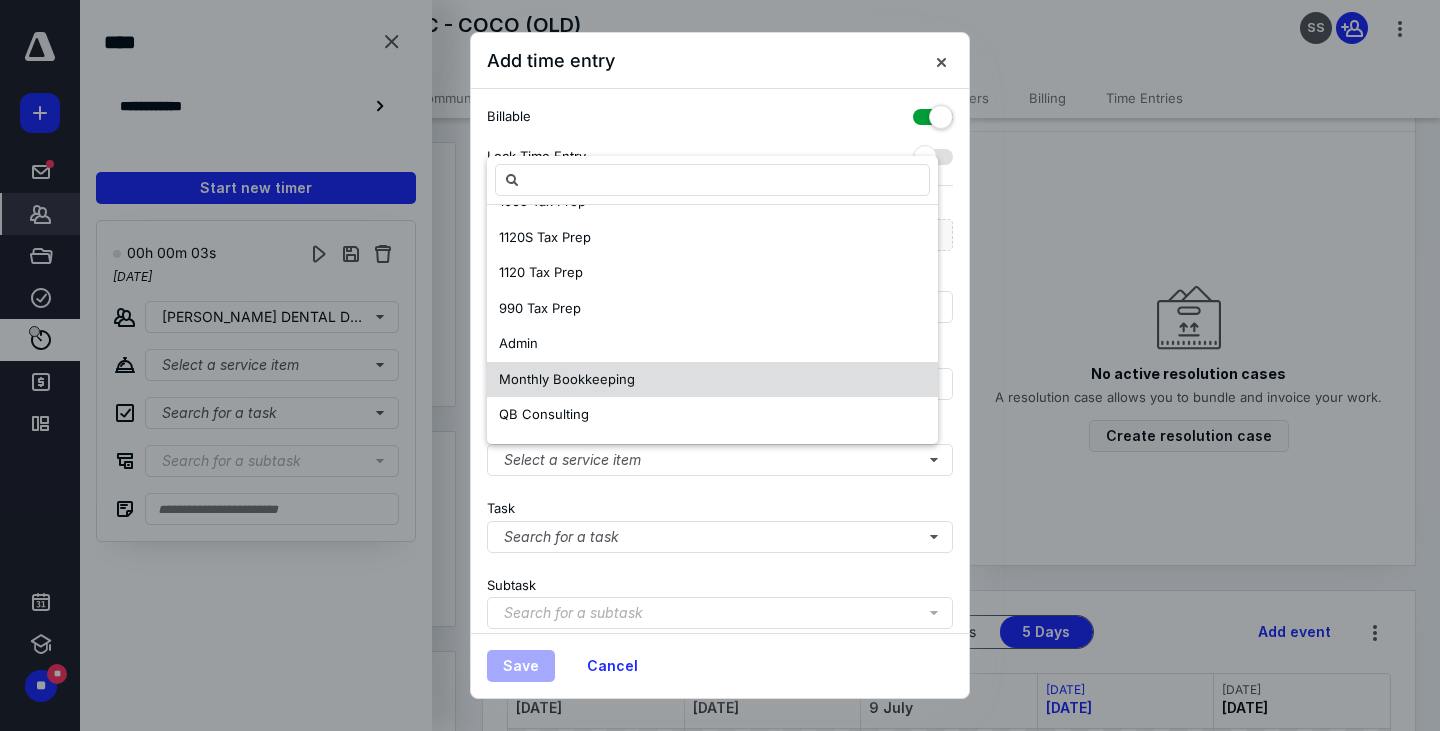 click on "Monthly Bookkeeping" at bounding box center (567, 379) 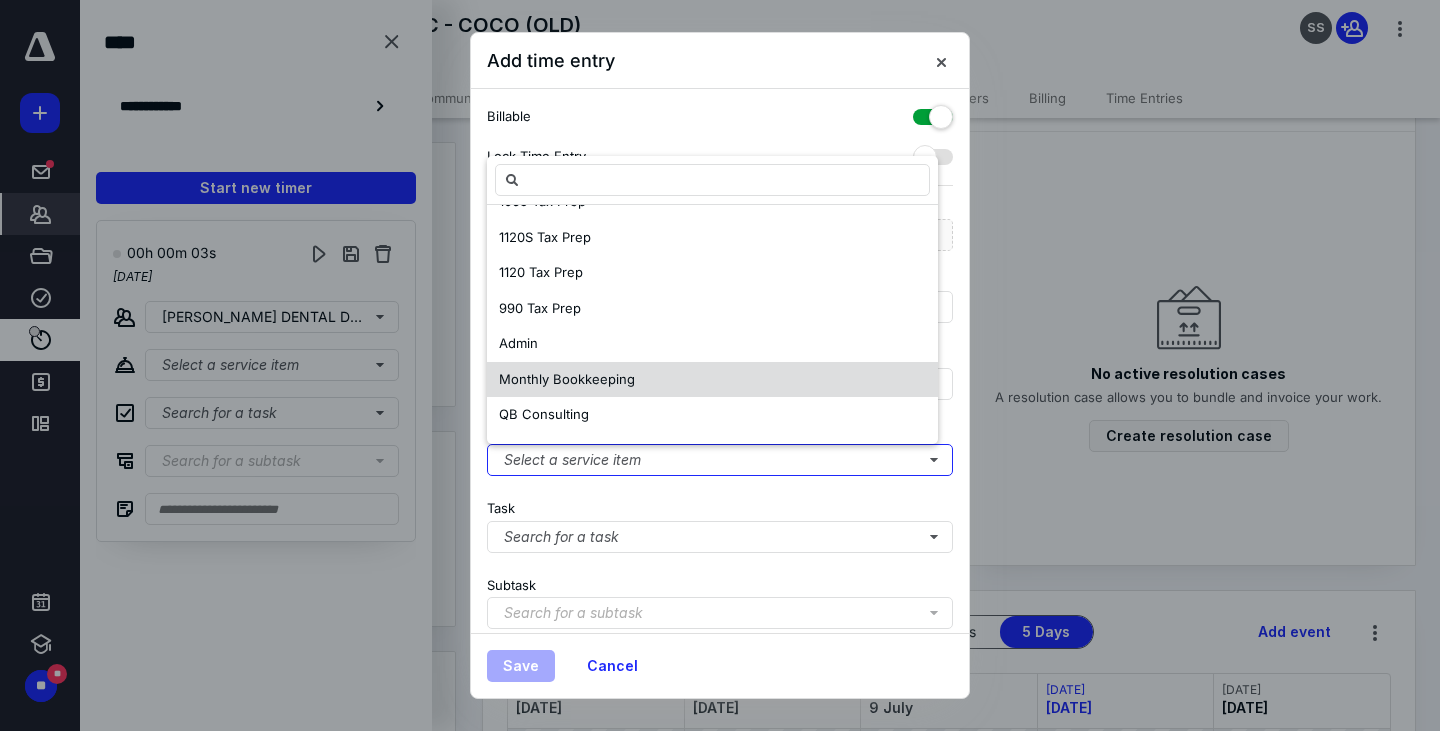 scroll, scrollTop: 0, scrollLeft: 0, axis: both 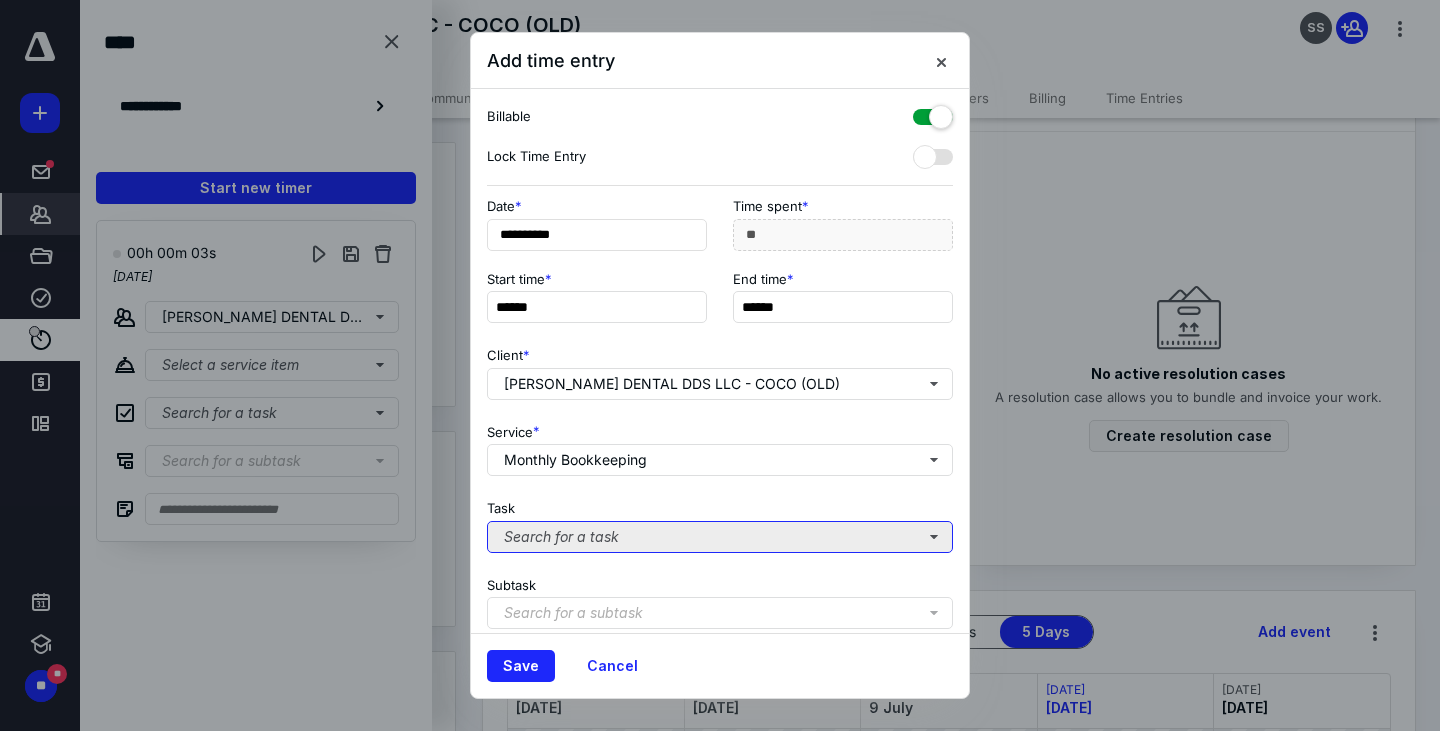 click on "Search for a task" at bounding box center (720, 537) 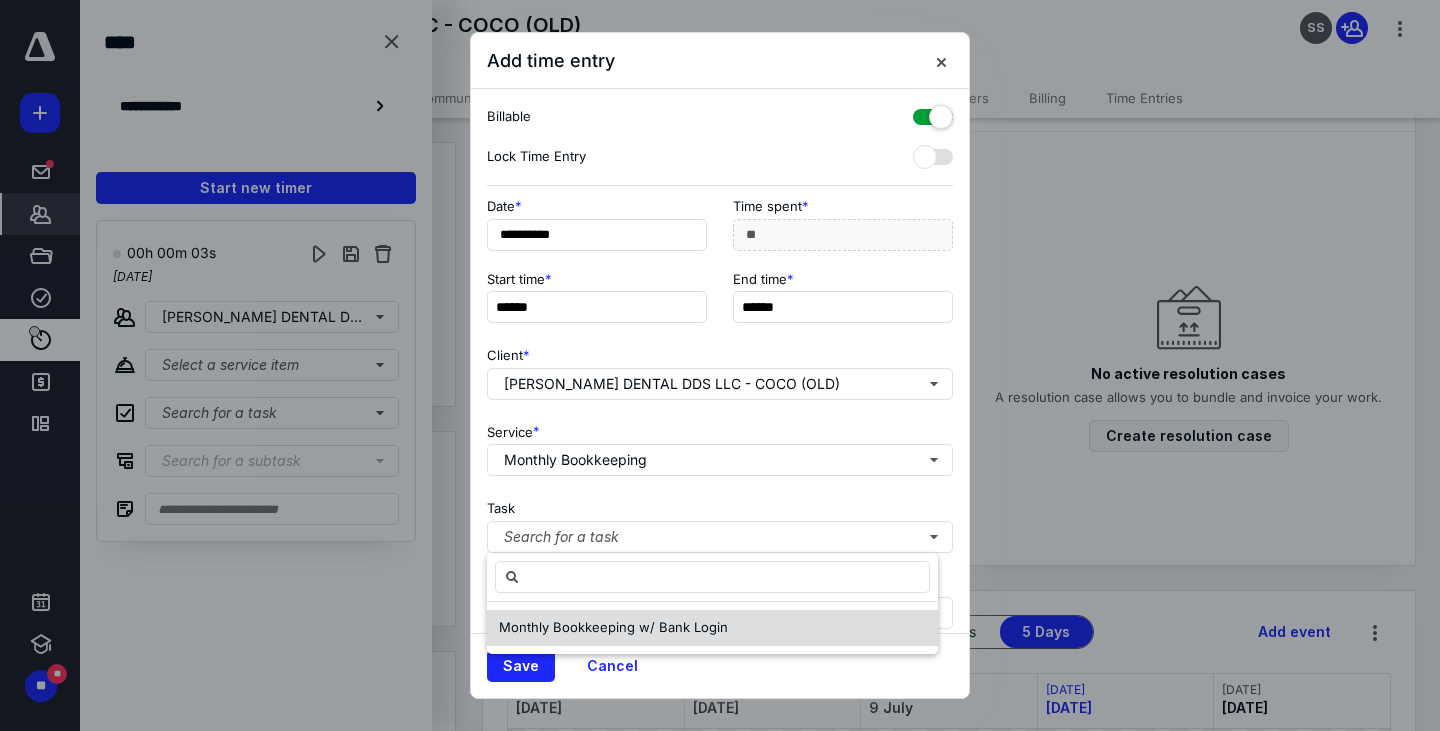 click on "Monthly Bookkeeping w/ Bank Login" at bounding box center (613, 627) 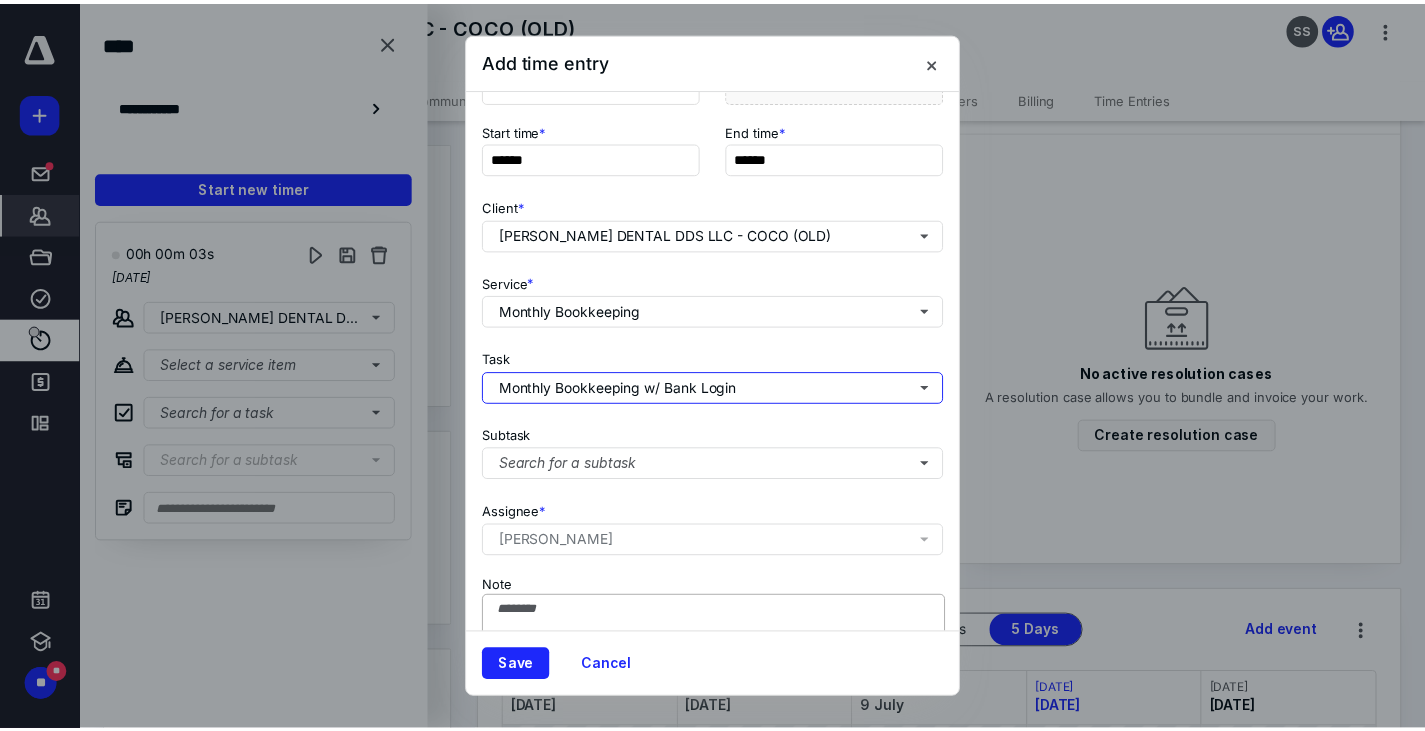 scroll, scrollTop: 200, scrollLeft: 0, axis: vertical 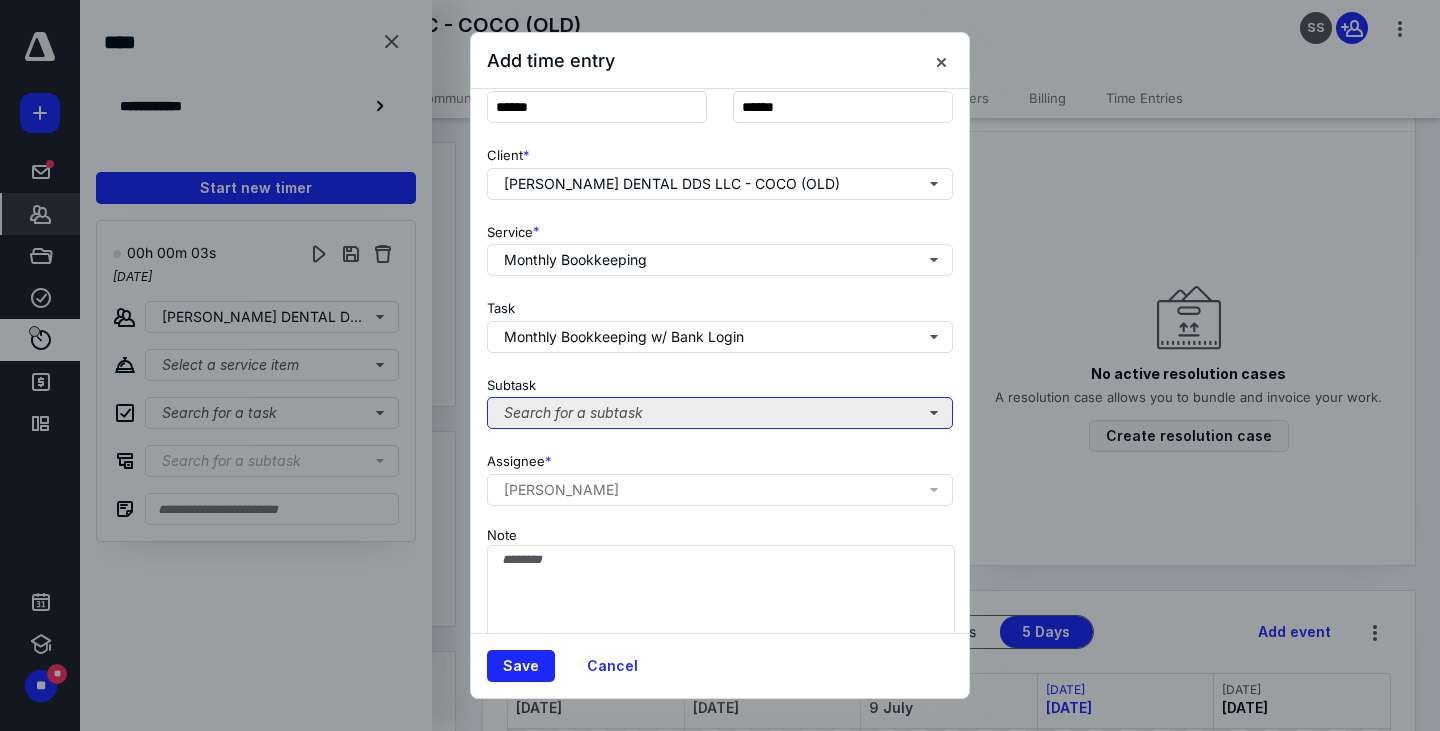 click on "Search for a subtask" at bounding box center (720, 413) 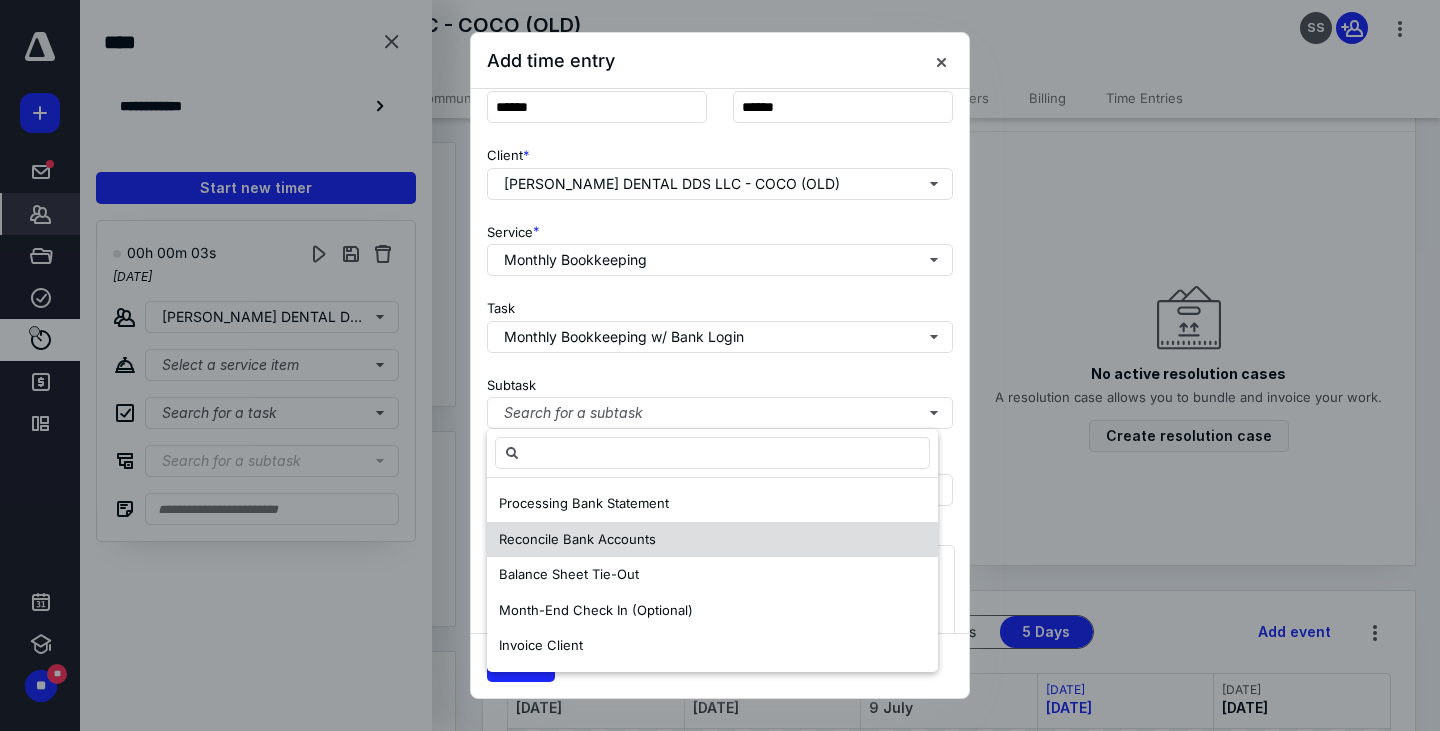 click on "Reconcile Bank Accounts" at bounding box center [577, 539] 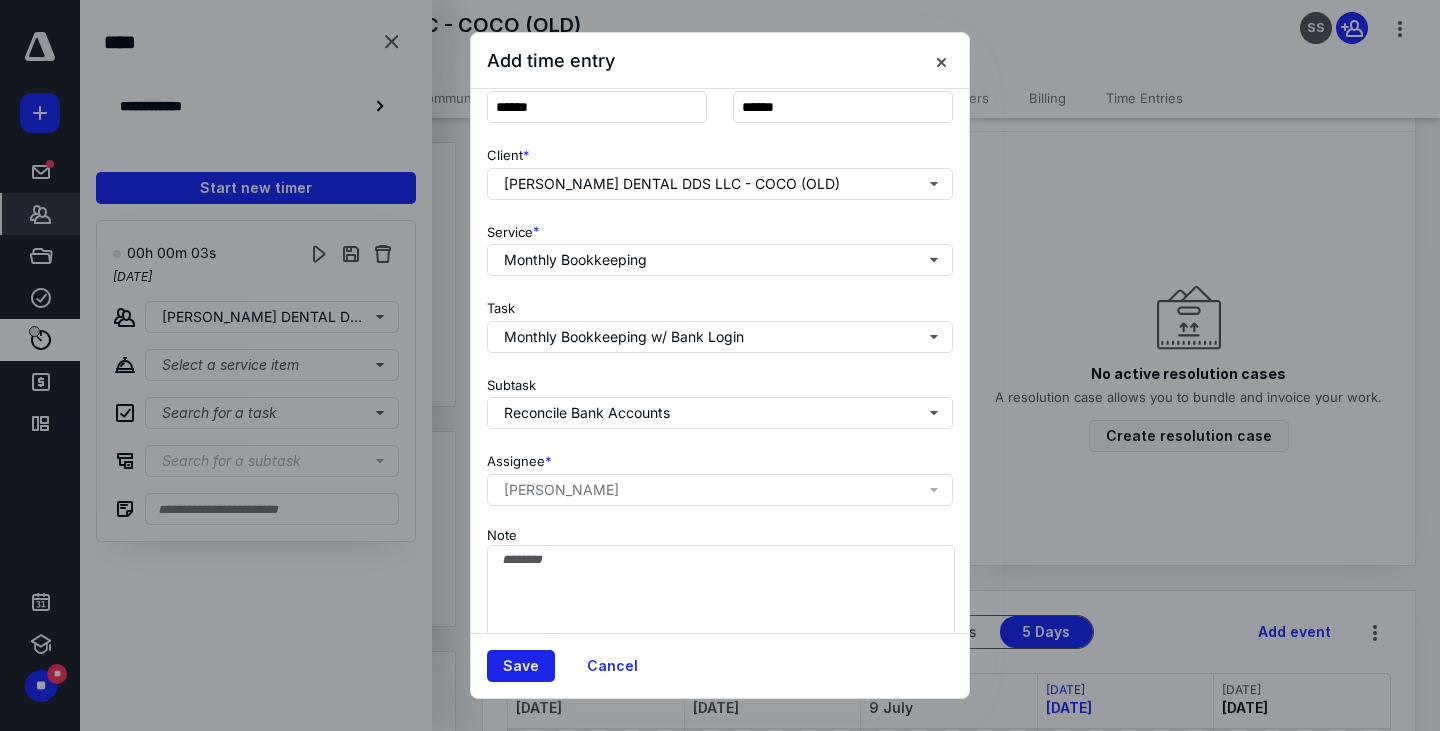 drag, startPoint x: 525, startPoint y: 664, endPoint x: 526, endPoint y: 651, distance: 13.038404 